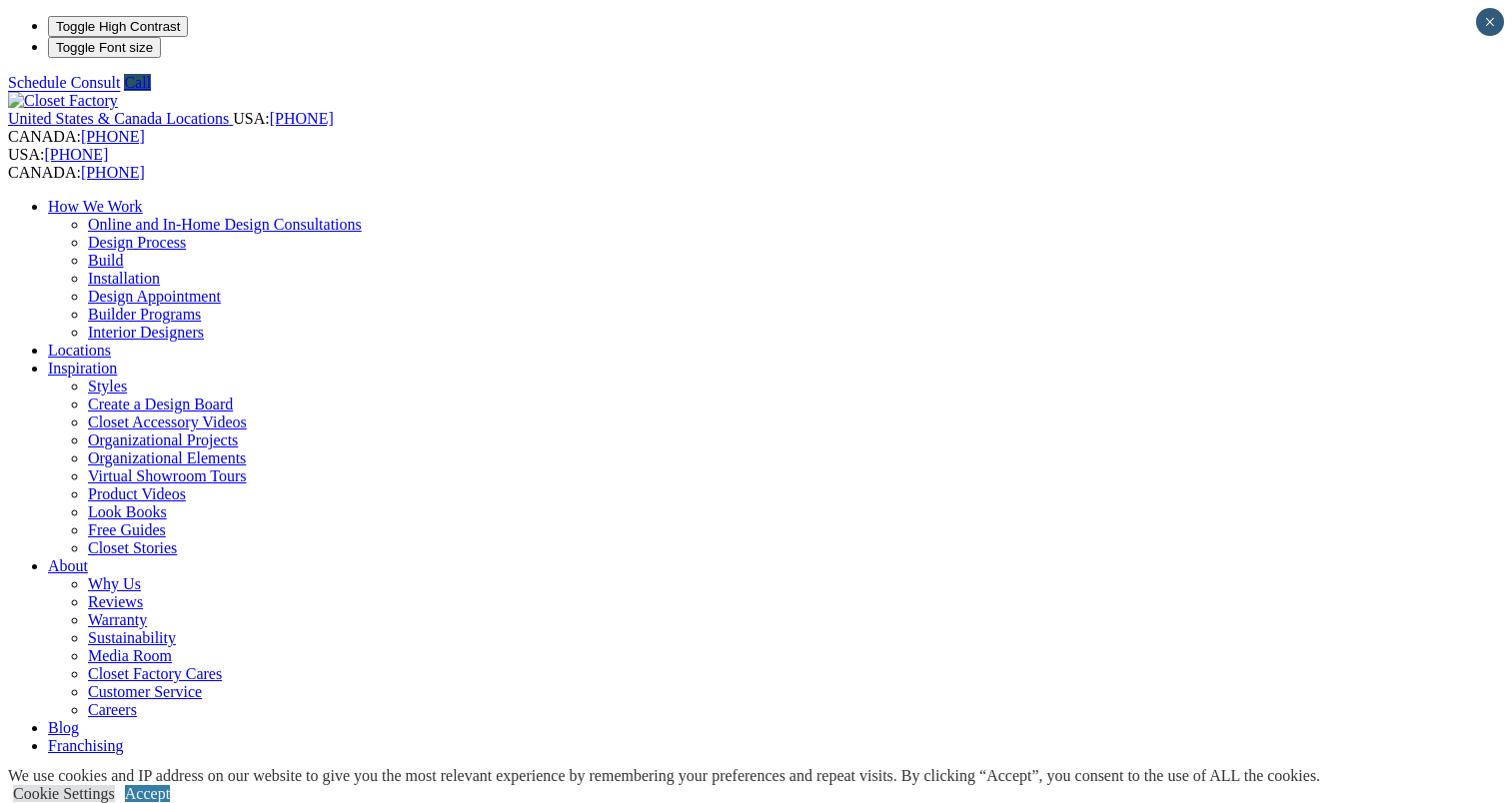 scroll, scrollTop: 0, scrollLeft: 0, axis: both 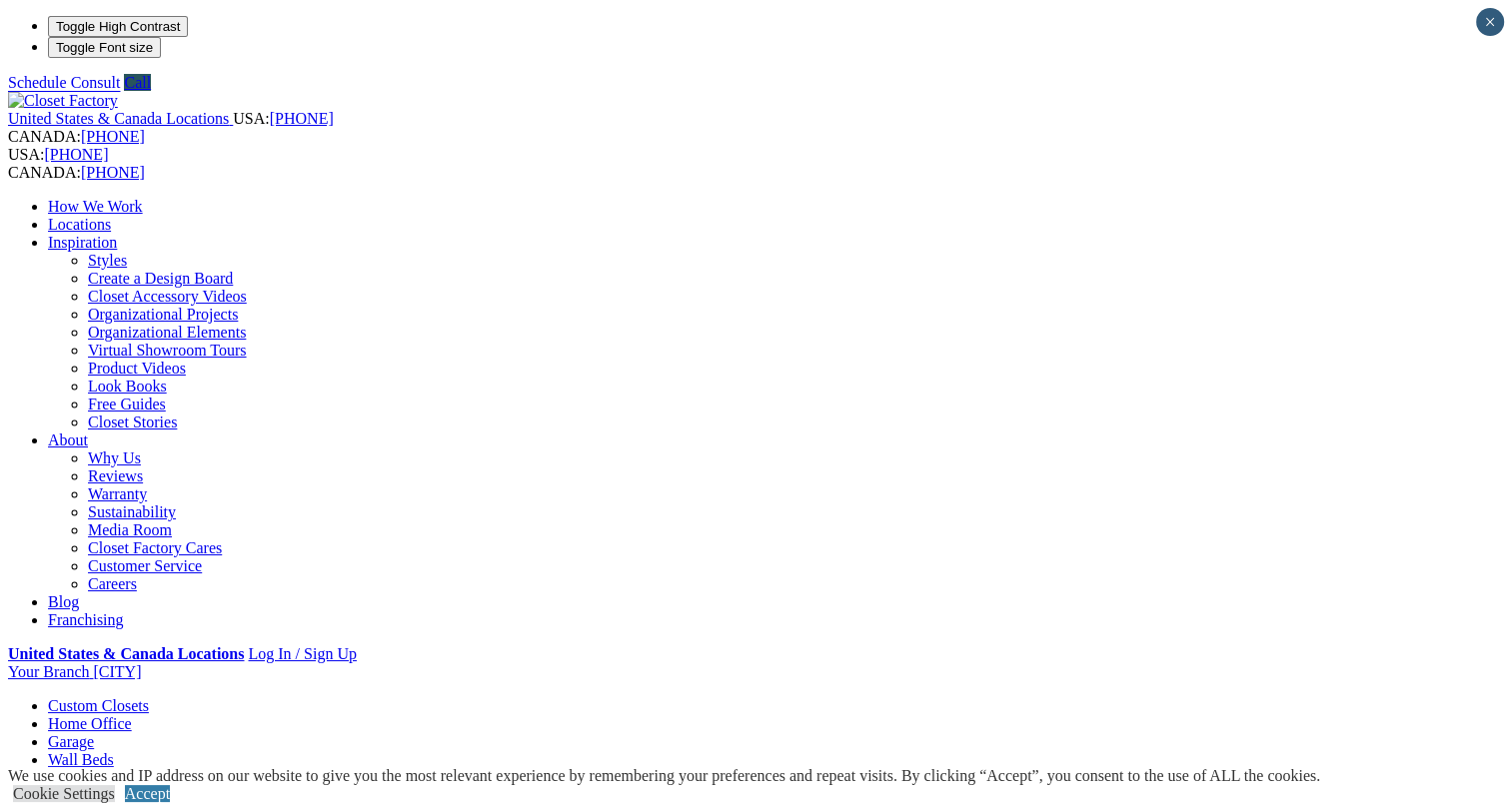 click on "Entertainment Centers" at bounding box center [120, 795] 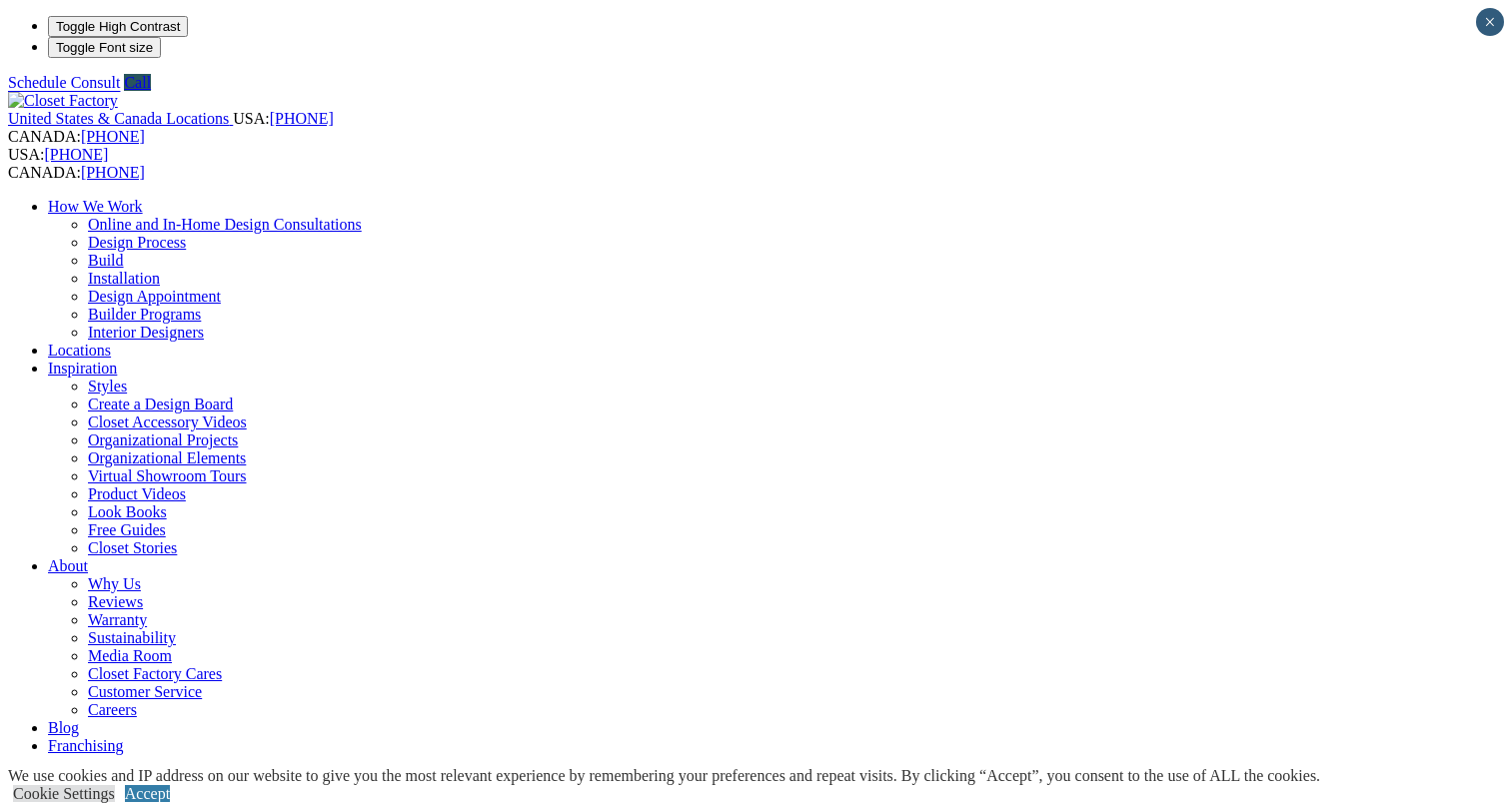 scroll, scrollTop: 0, scrollLeft: 0, axis: both 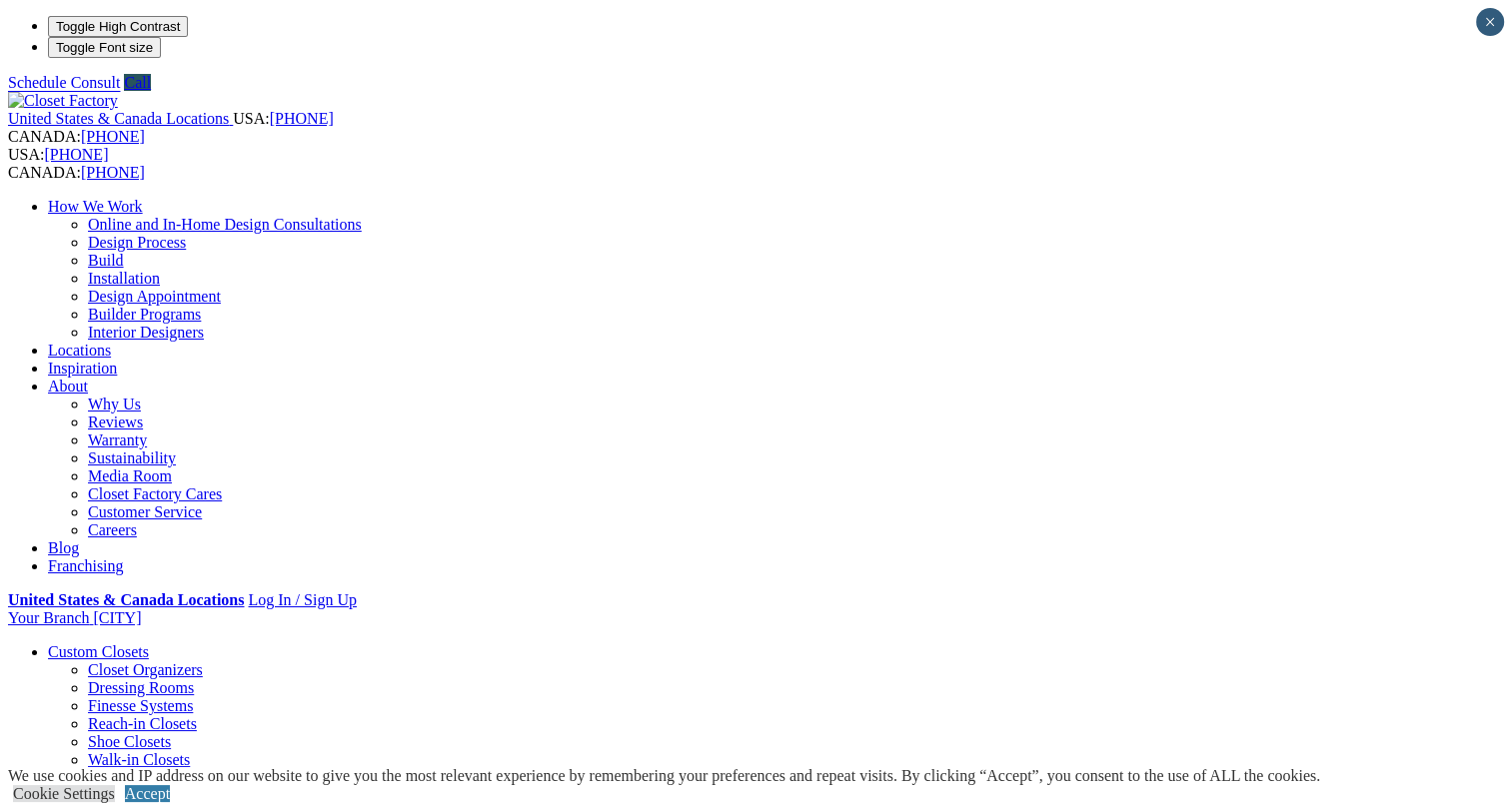 click at bounding box center [164, 1171] 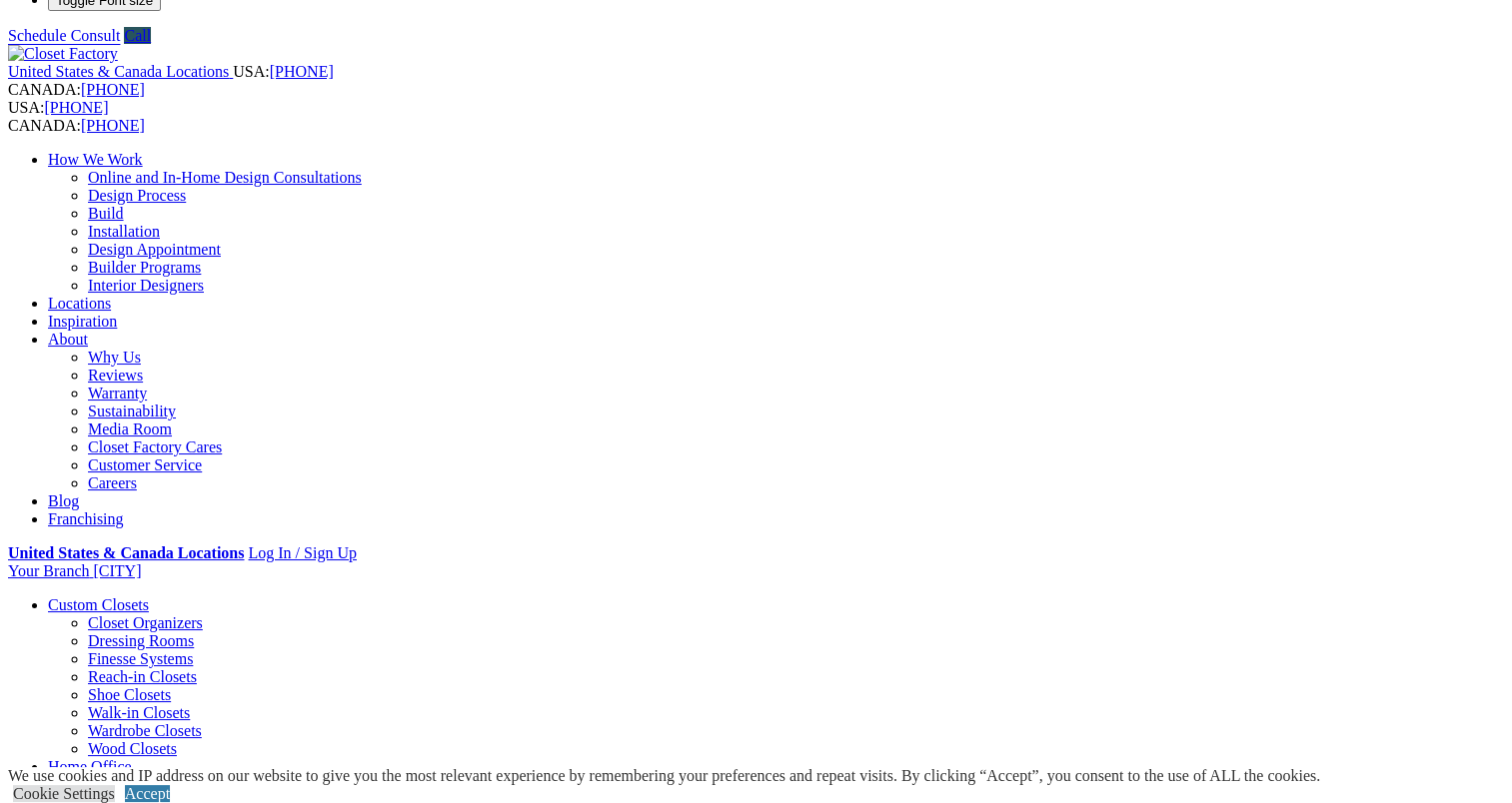 scroll, scrollTop: 40, scrollLeft: 0, axis: vertical 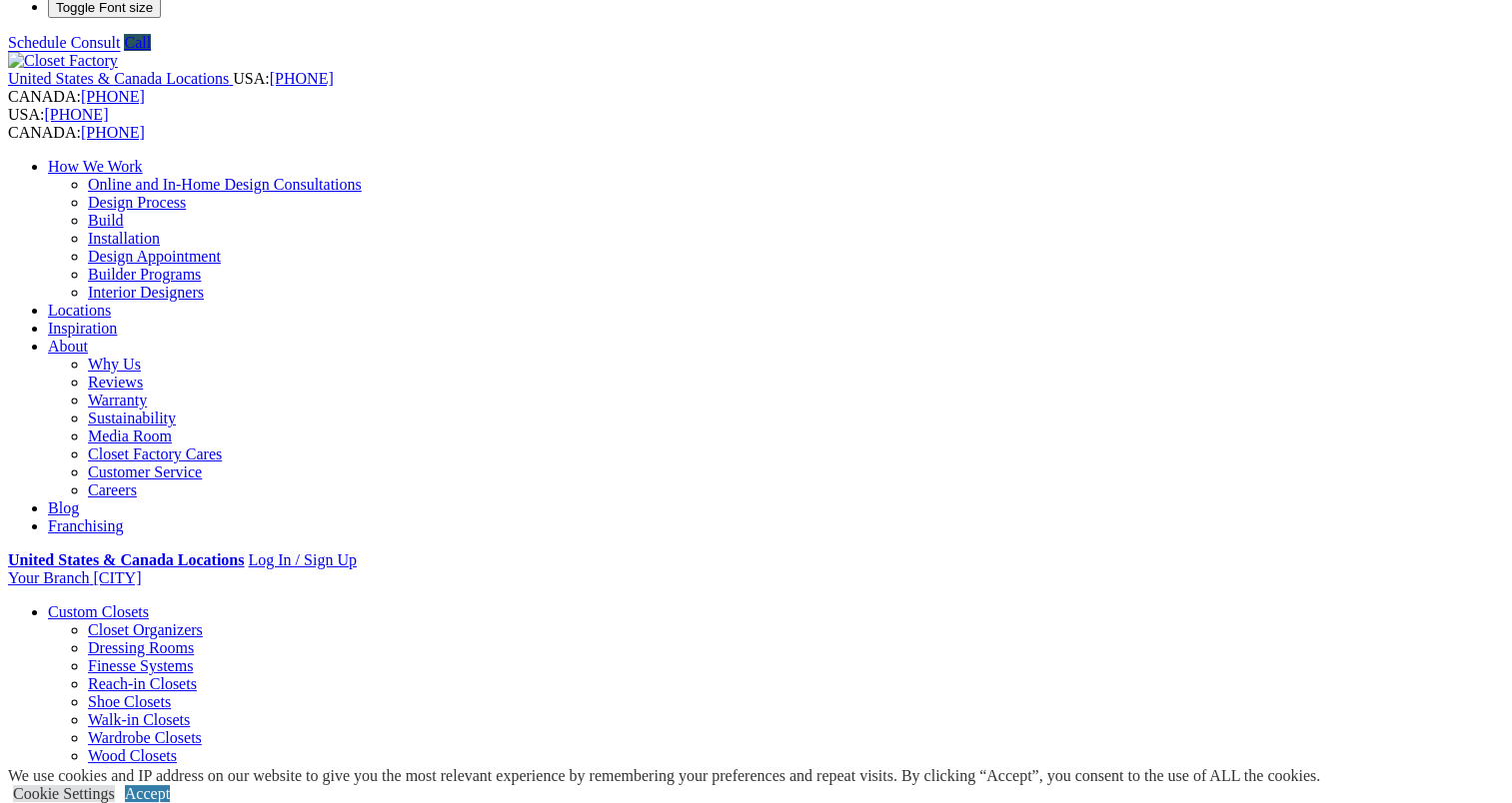 click on "Next Slide" at bounding box center [756, 1643] 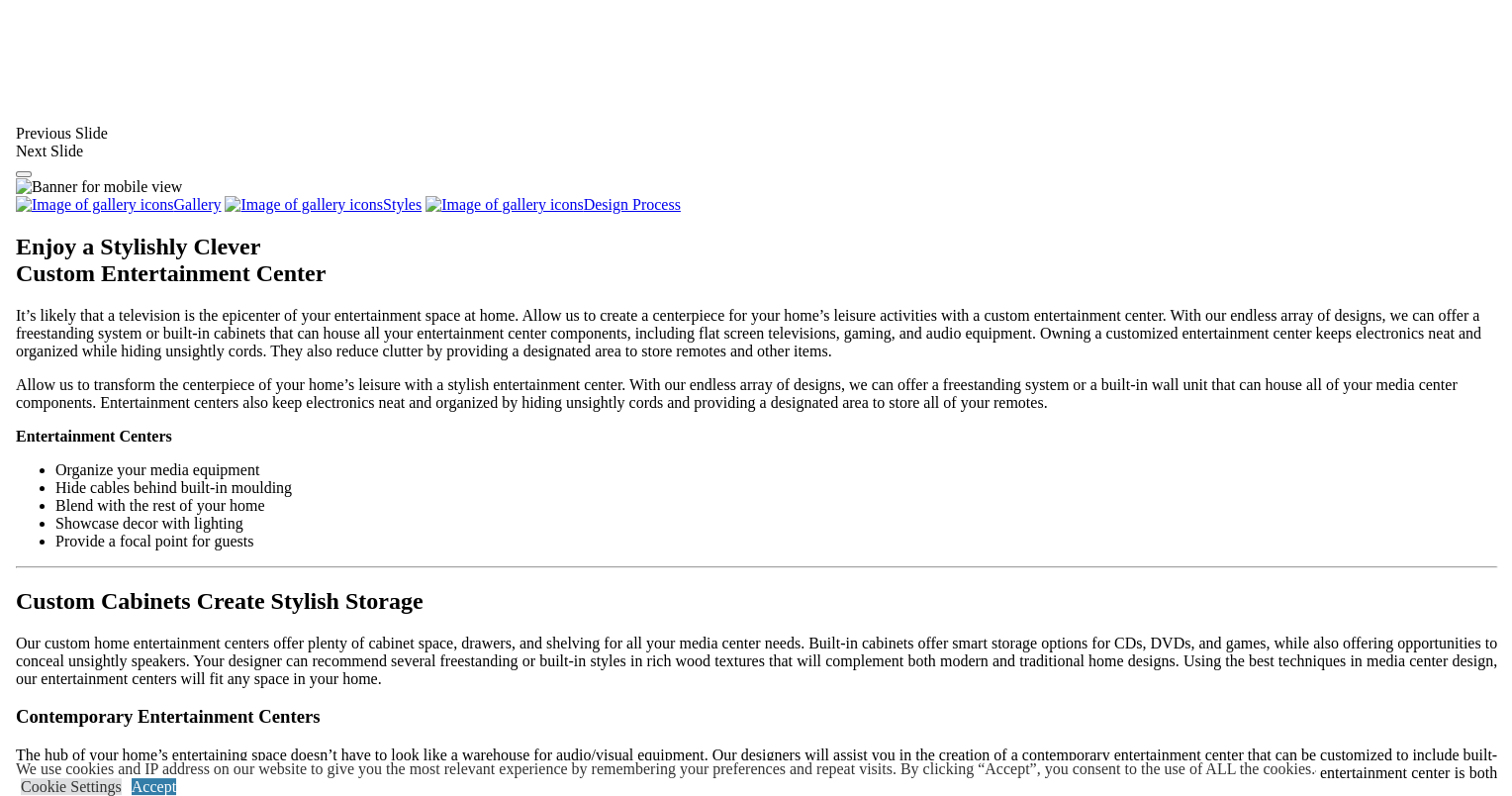 scroll, scrollTop: 1529, scrollLeft: 0, axis: vertical 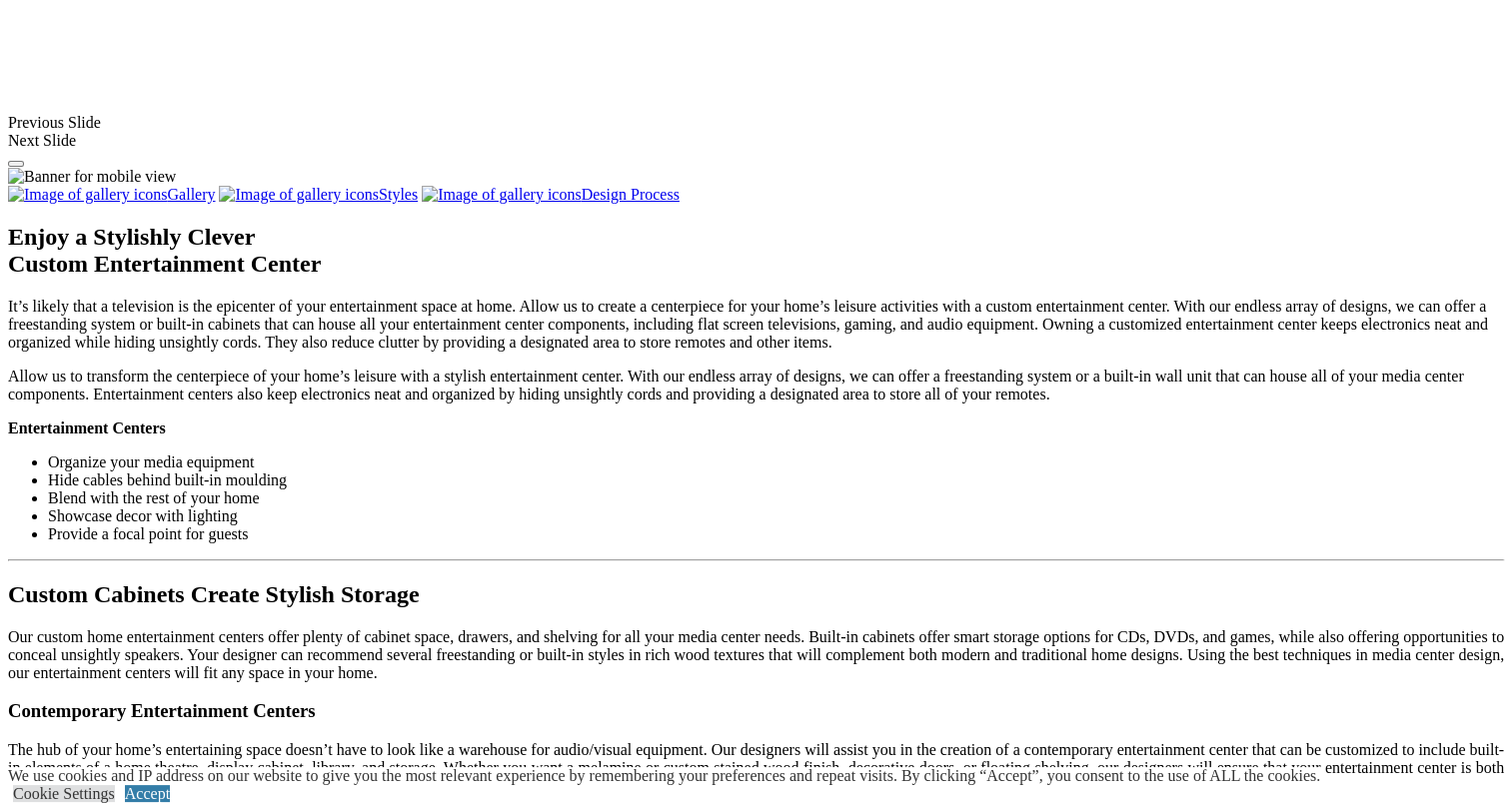 click at bounding box center (57, 1061) 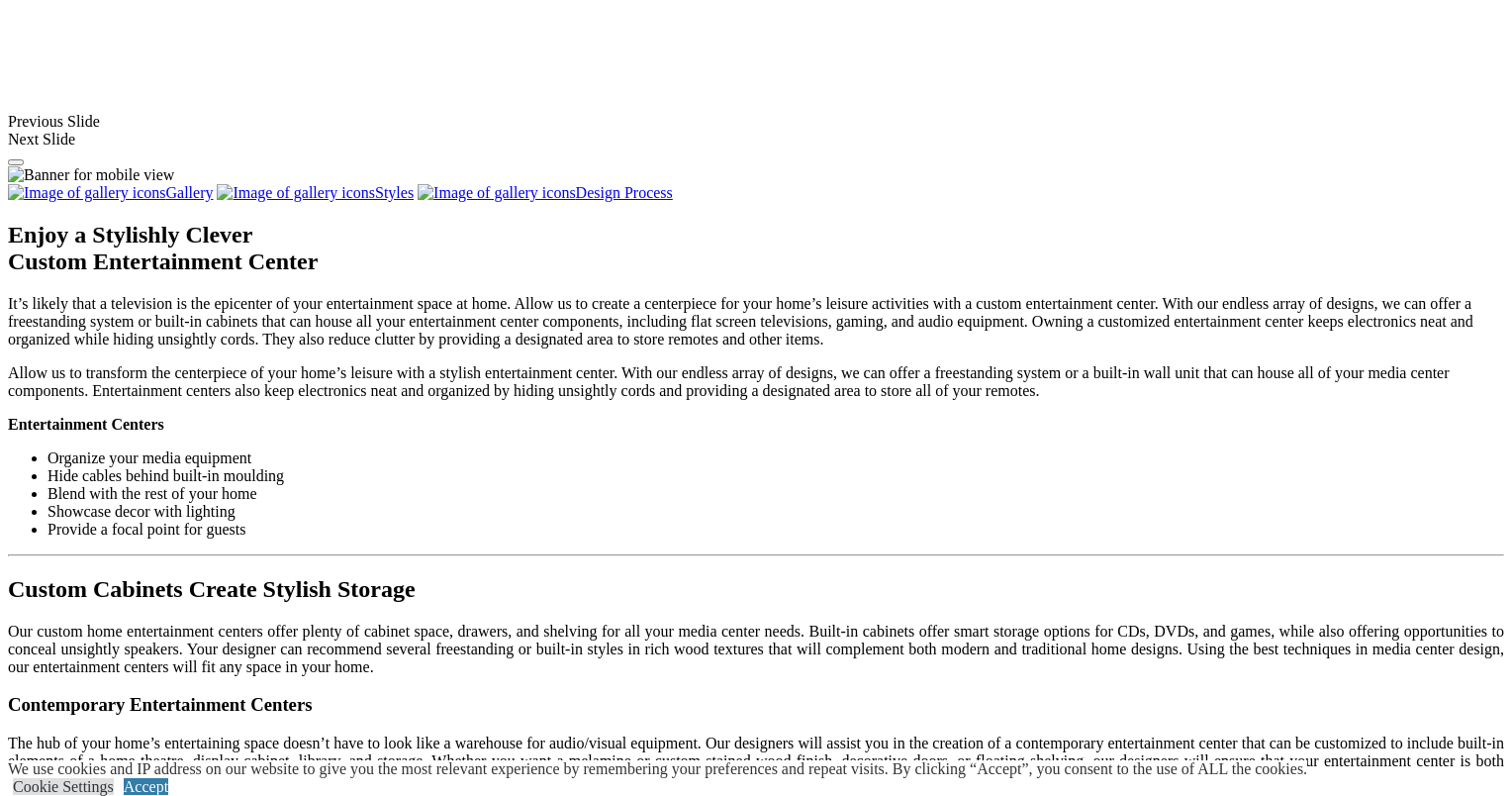 click at bounding box center (8, 34943) 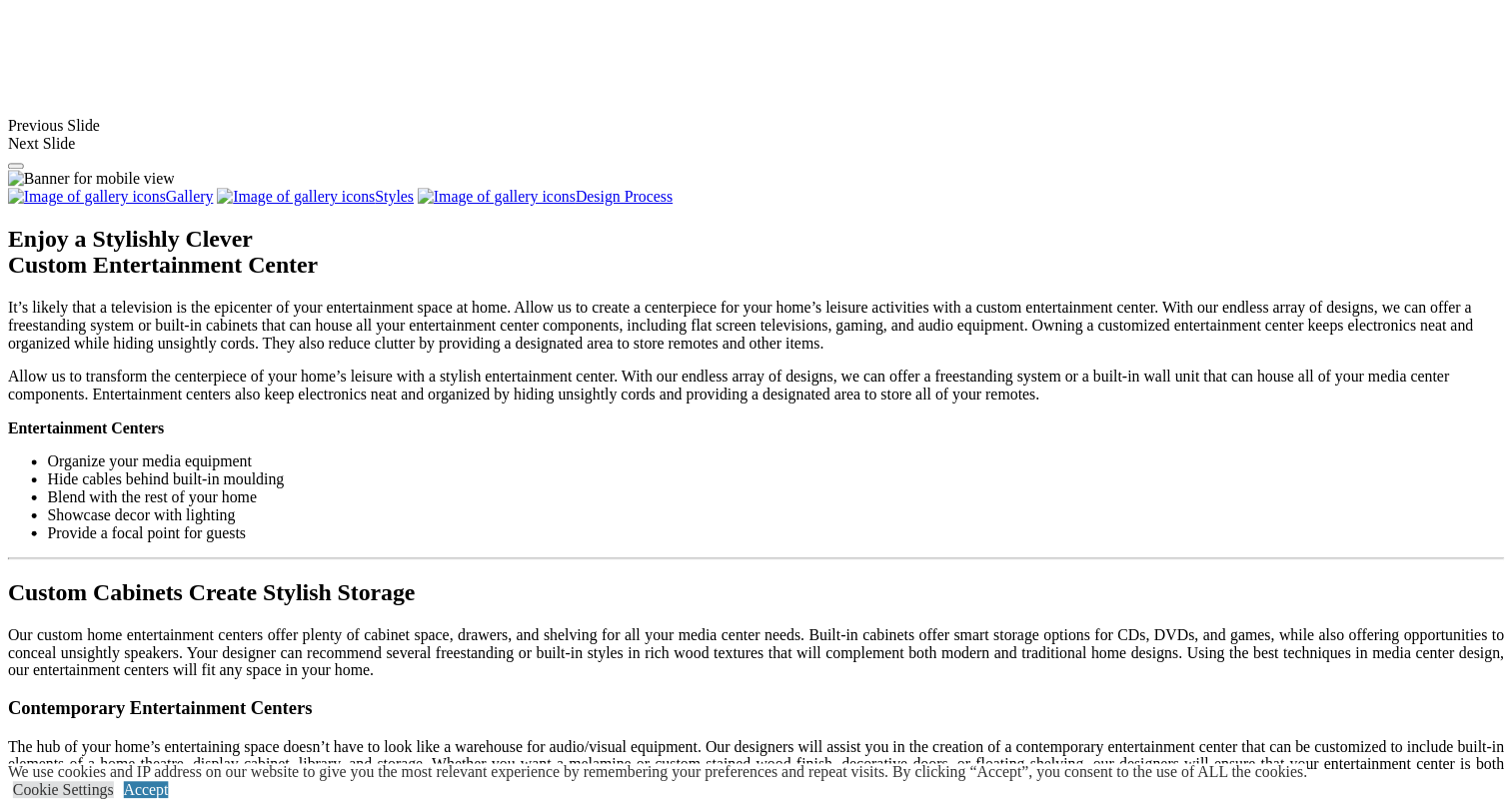 scroll, scrollTop: 1640, scrollLeft: 0, axis: vertical 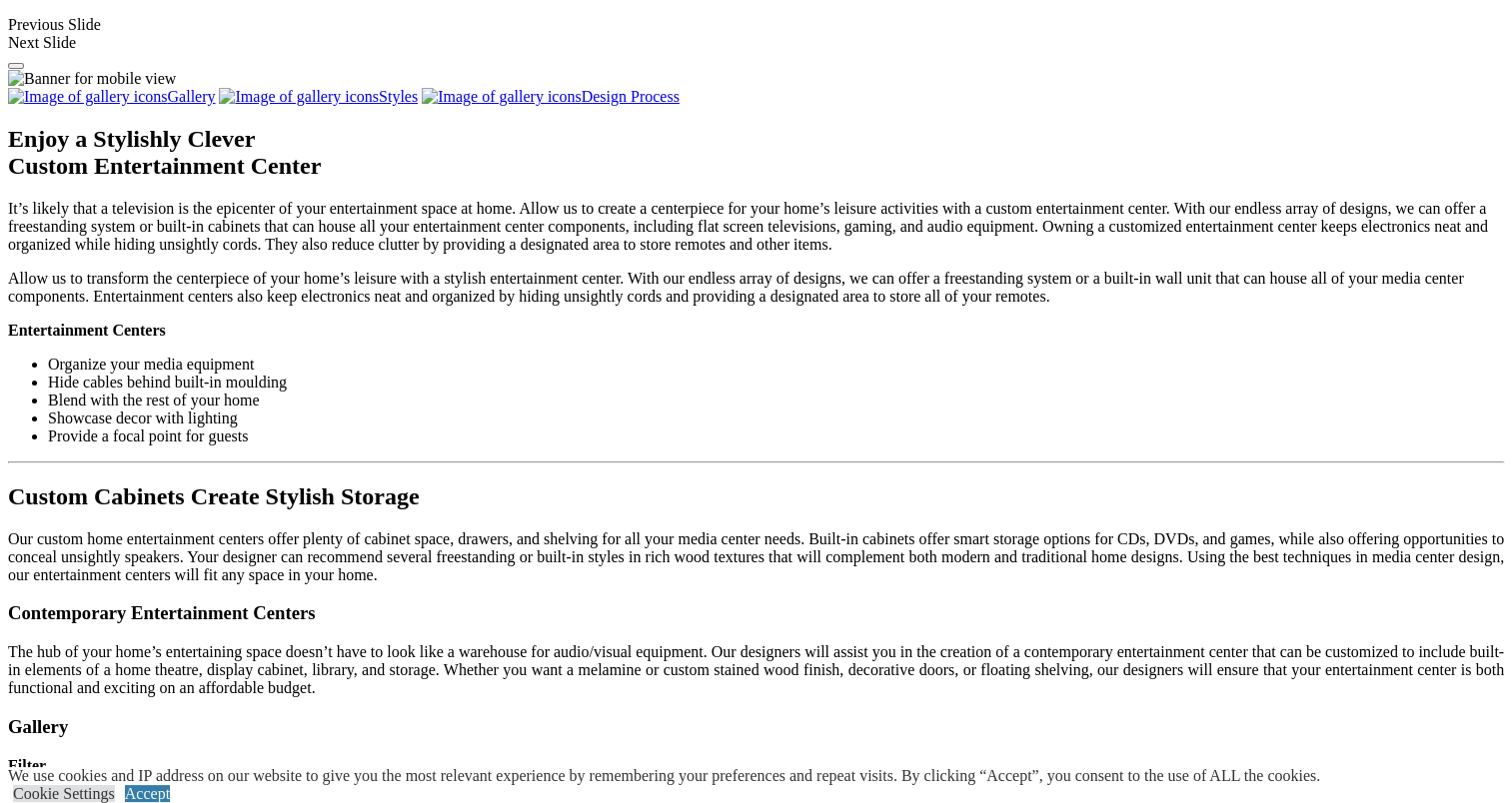 click at bounding box center [374, 963] 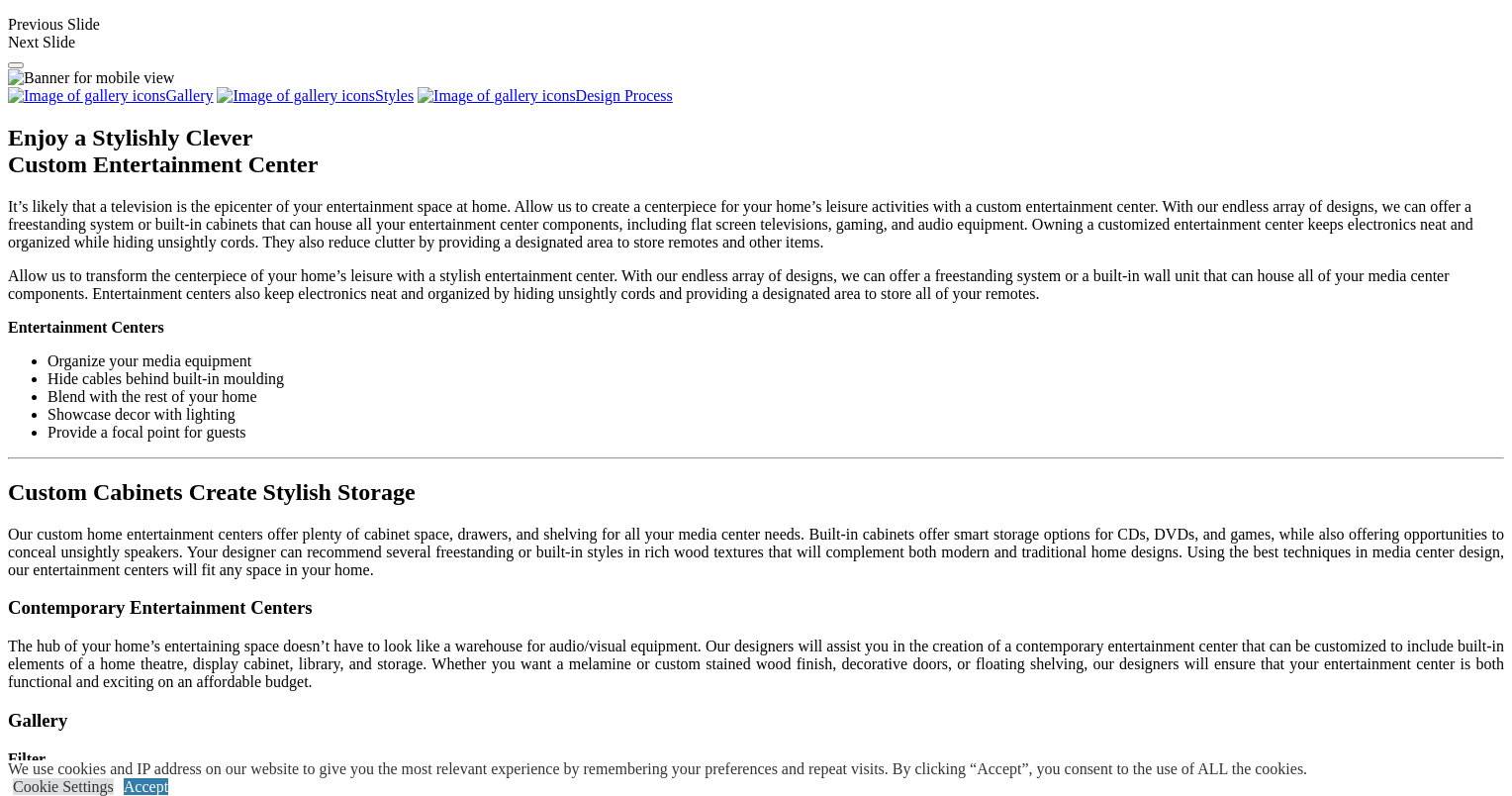 click at bounding box center [8, 34846] 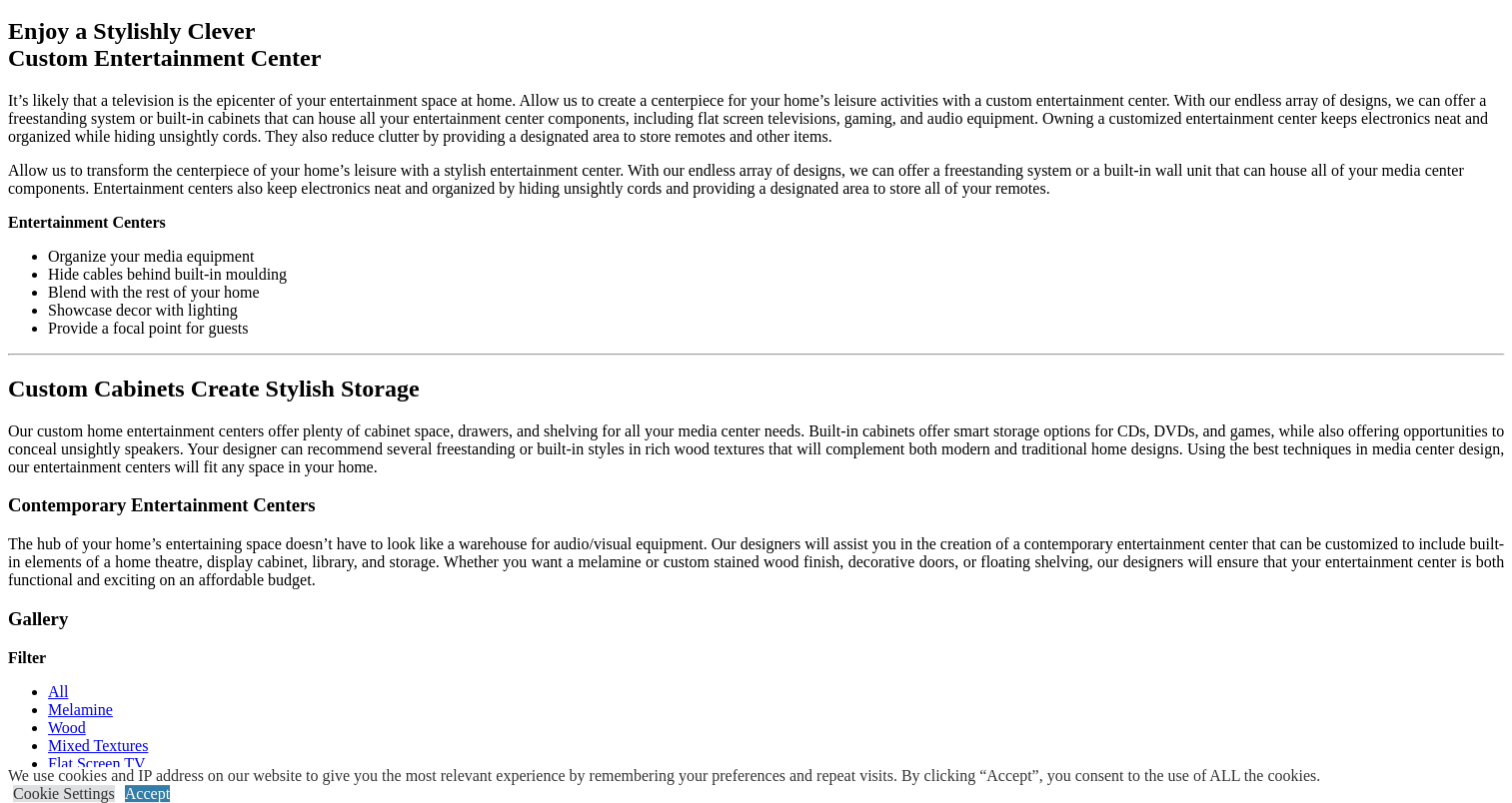 click on "Laundry Room" at bounding box center [96, -737] 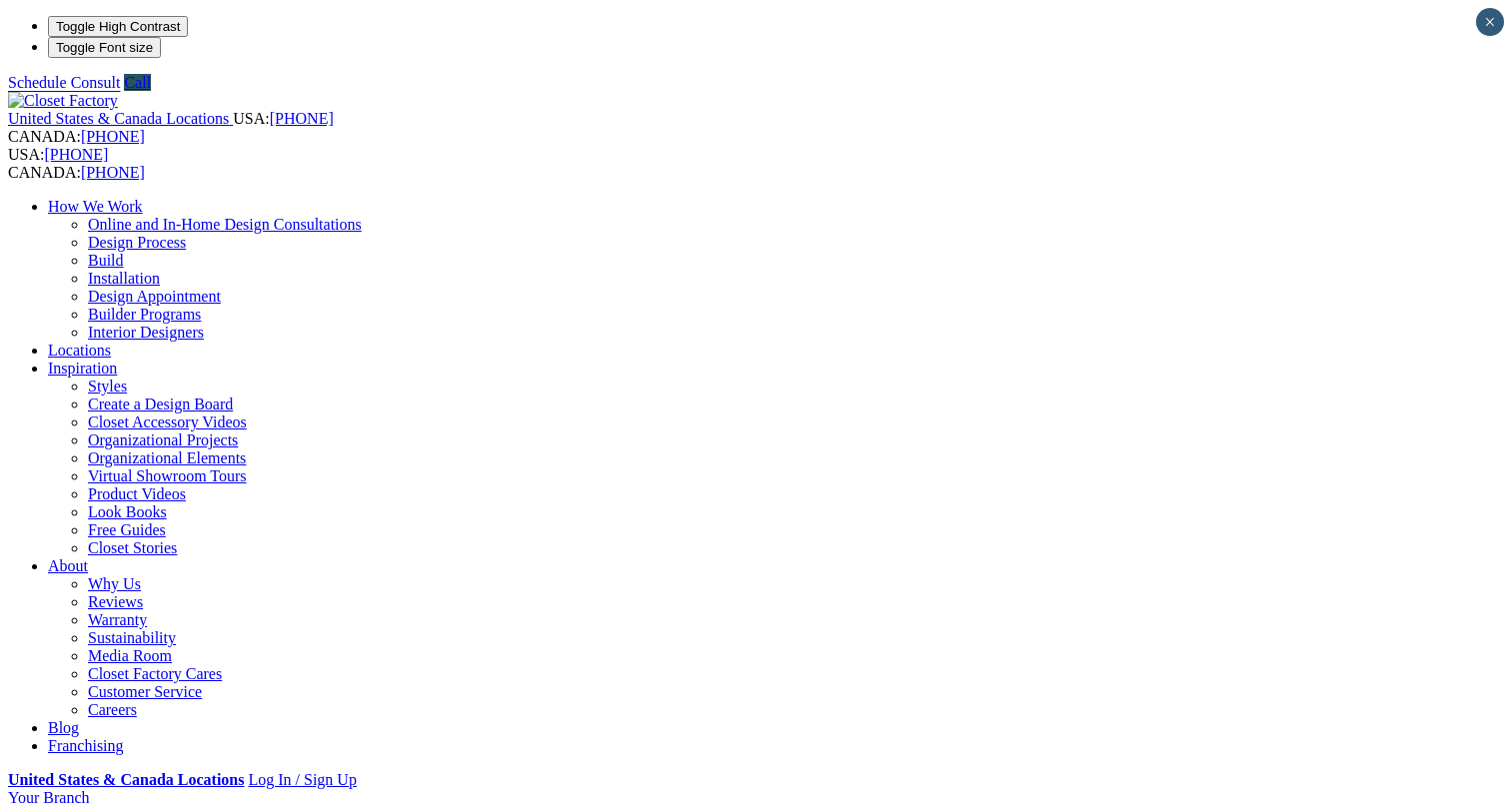 scroll, scrollTop: 0, scrollLeft: 0, axis: both 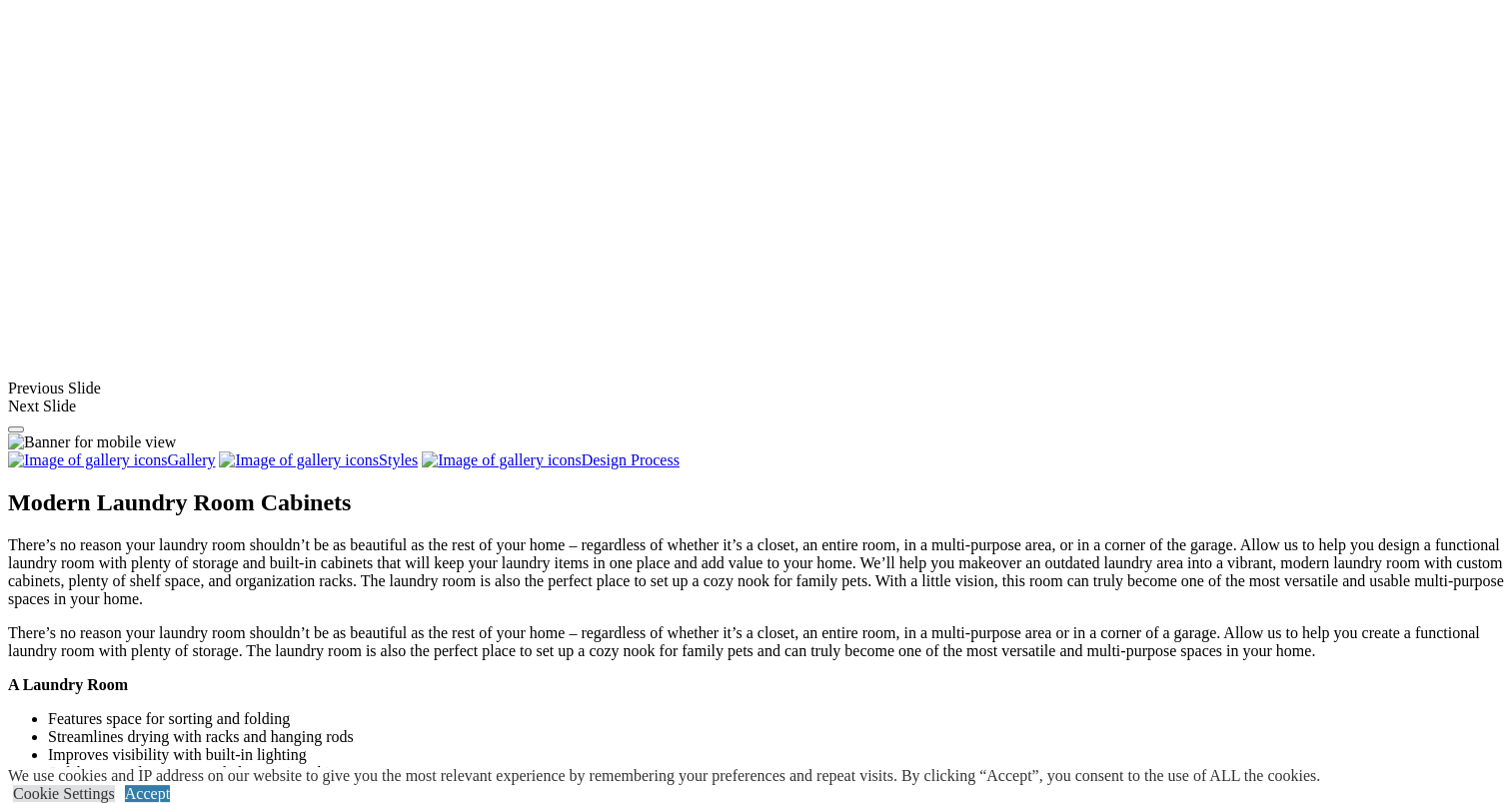 click on "Wall Units" at bounding box center [82, -409] 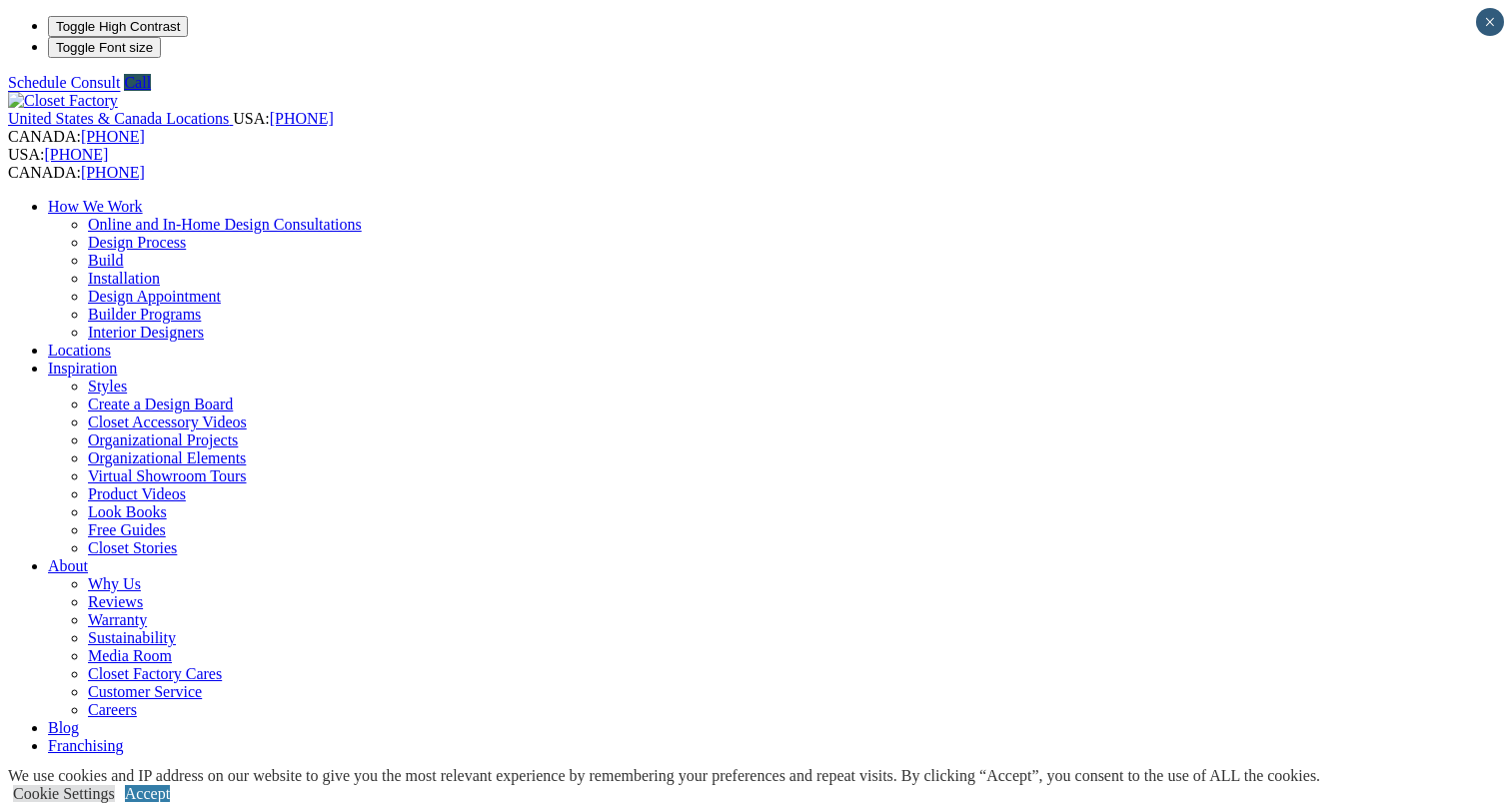 scroll, scrollTop: 0, scrollLeft: 0, axis: both 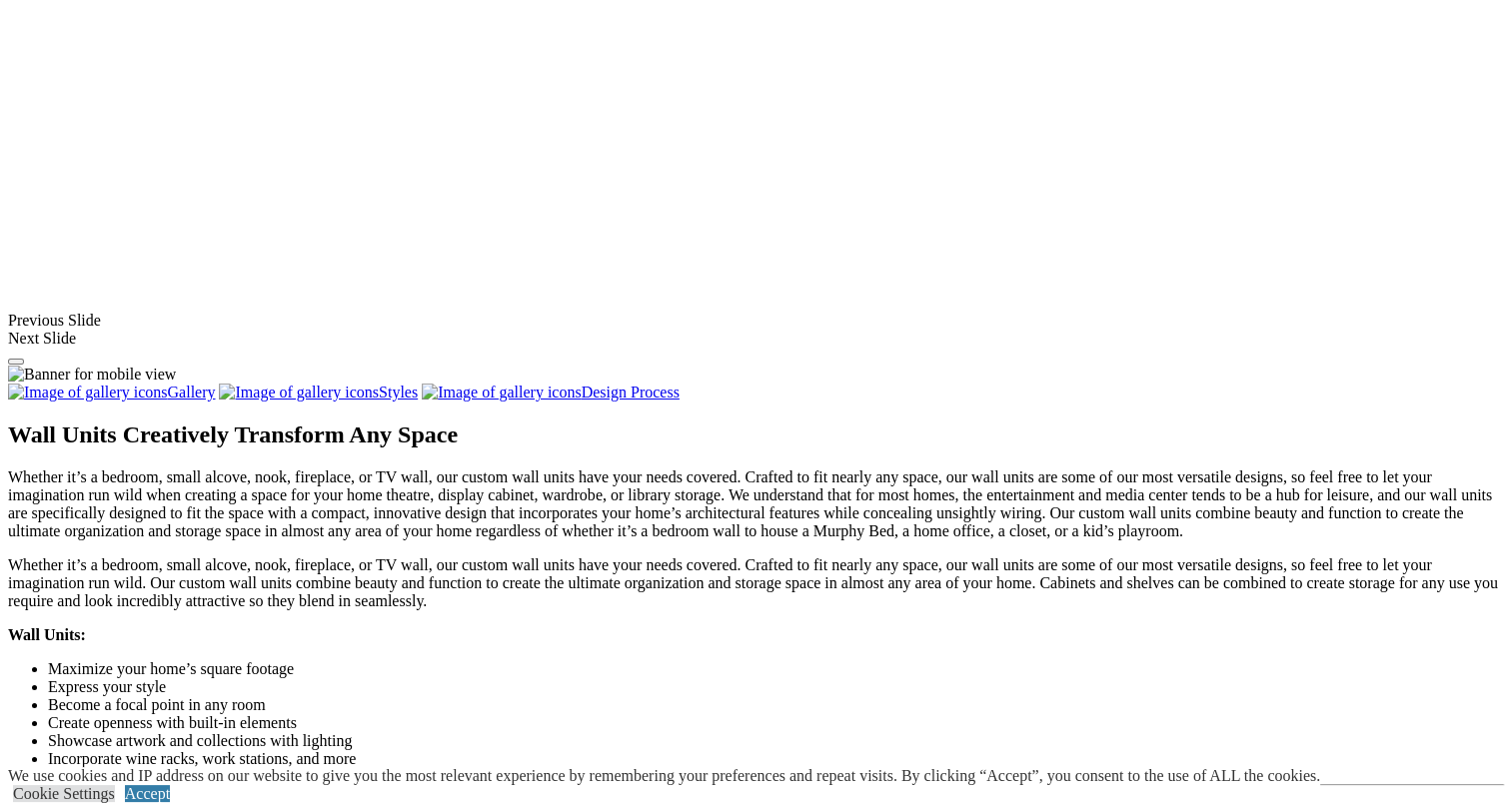 click at bounding box center [57, 1339] 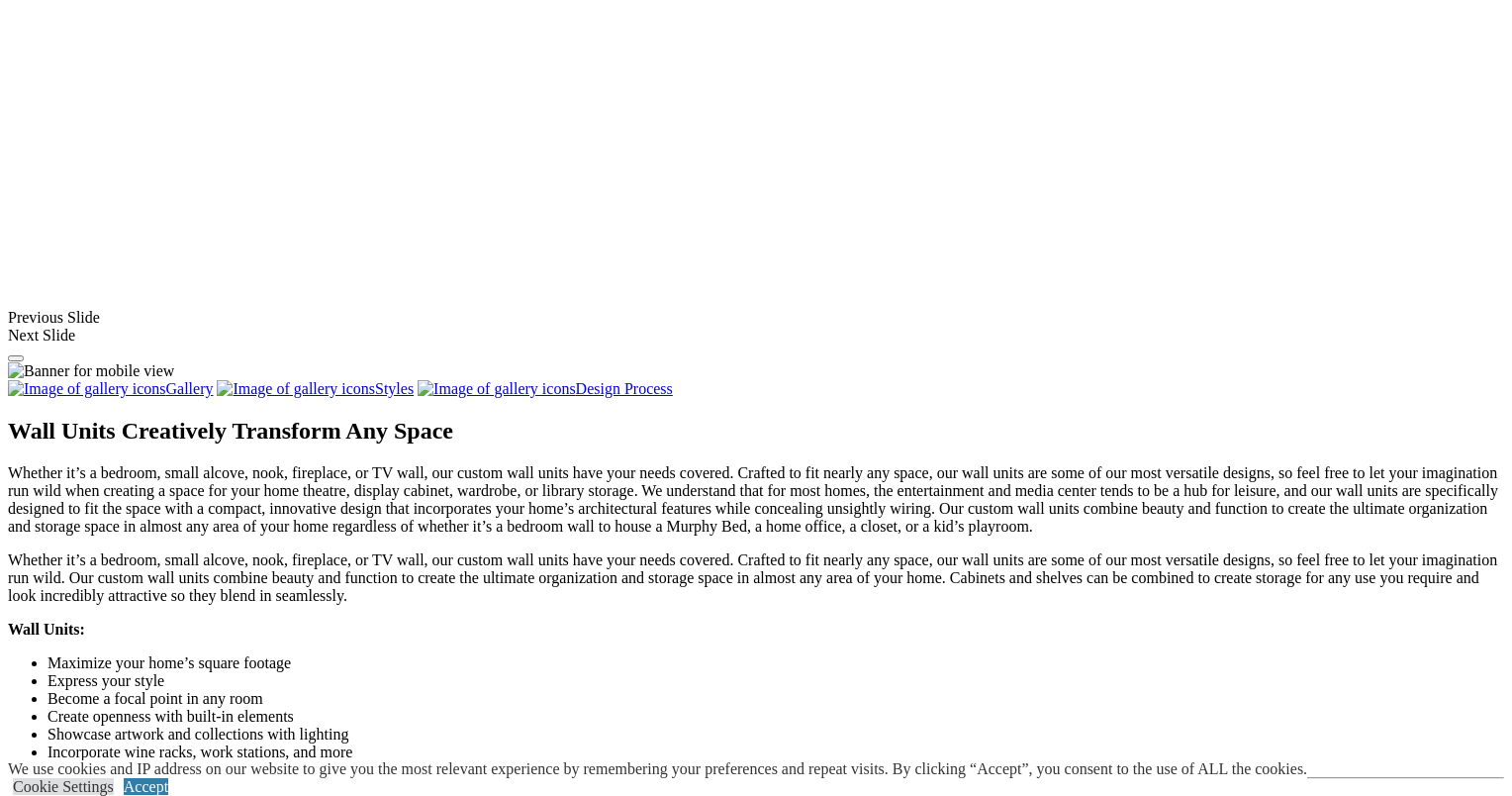 click at bounding box center [8, 37875] 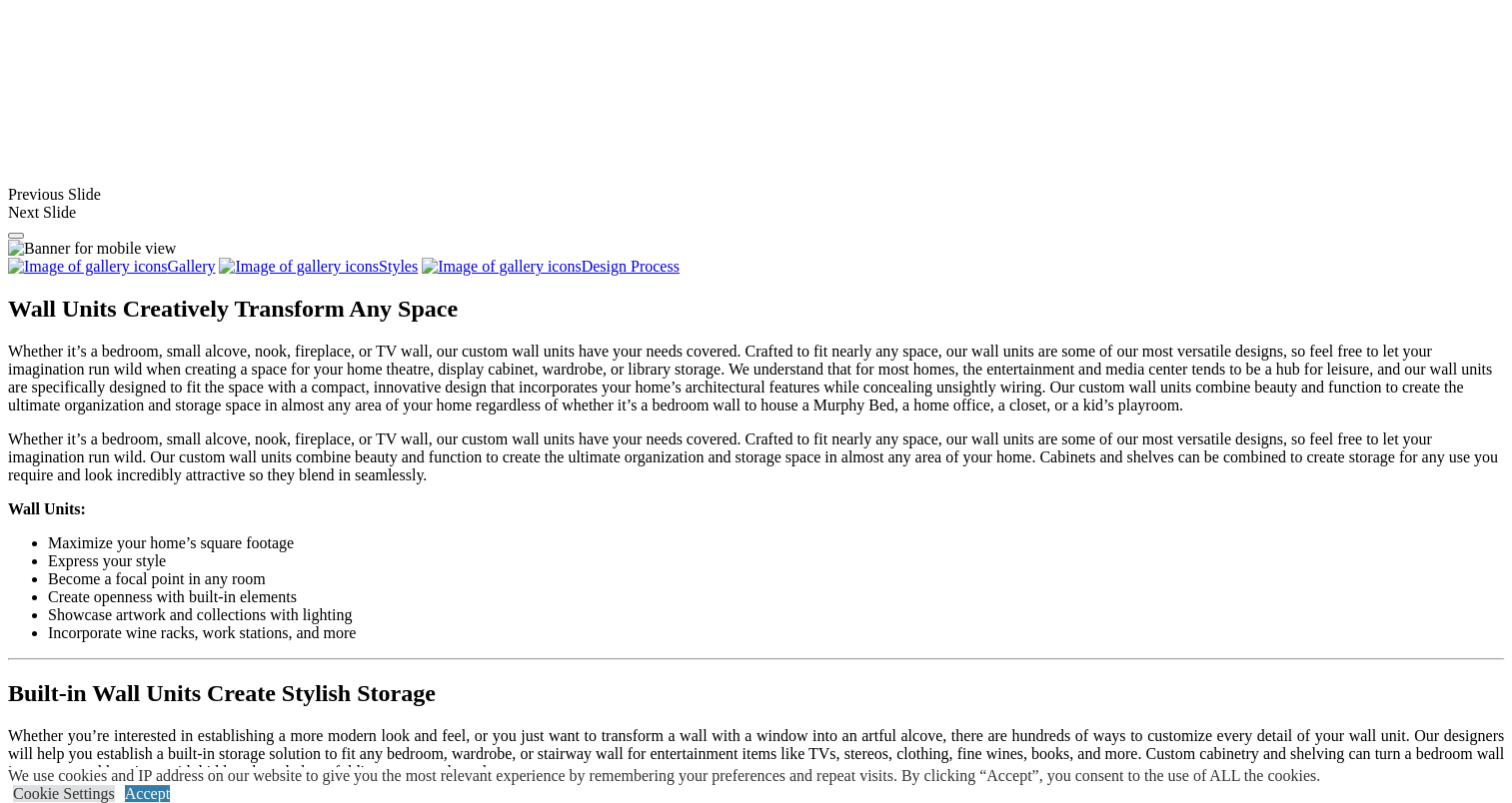 click at bounding box center [620, 1213] 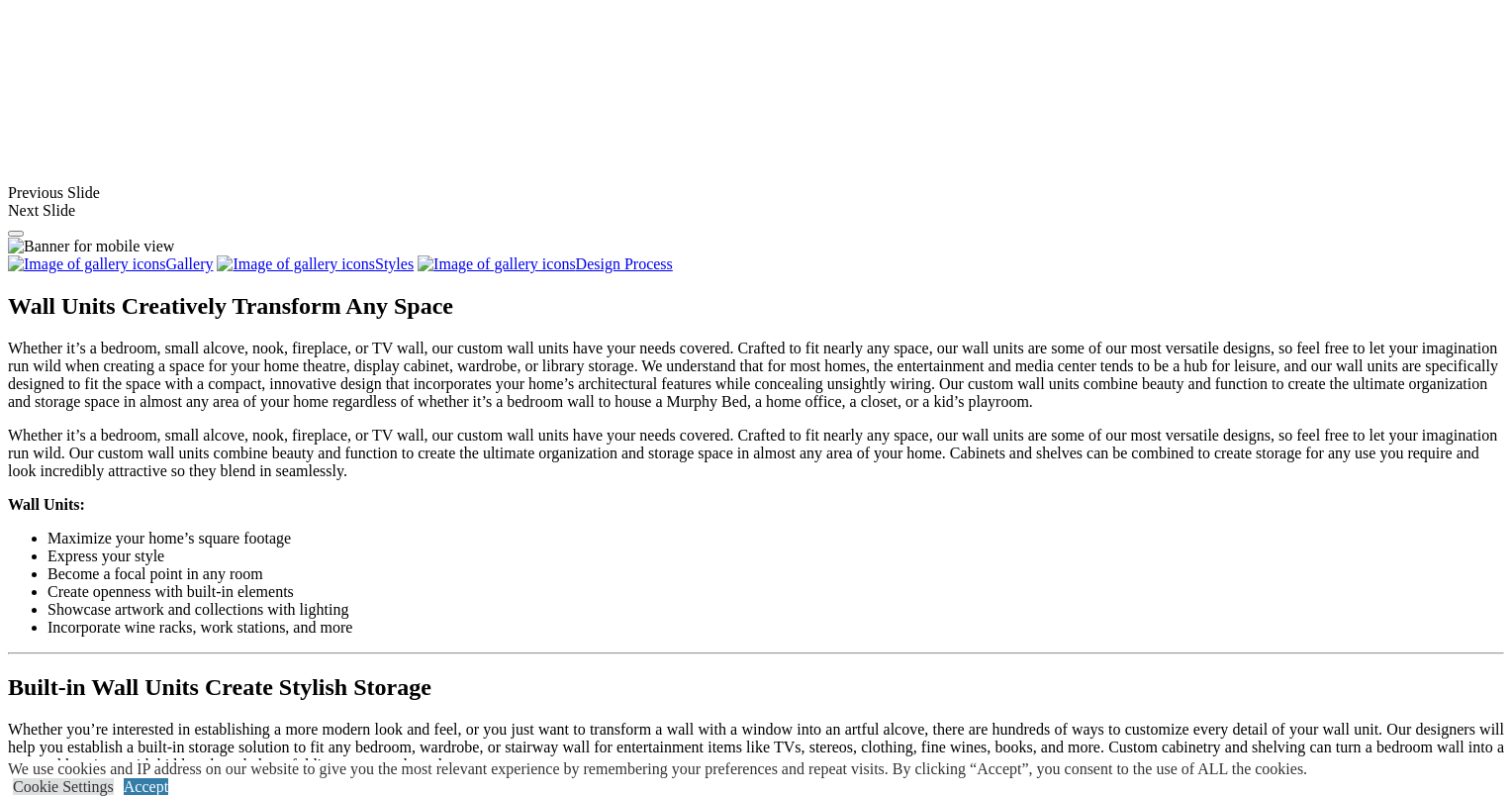click at bounding box center [8, 37751] 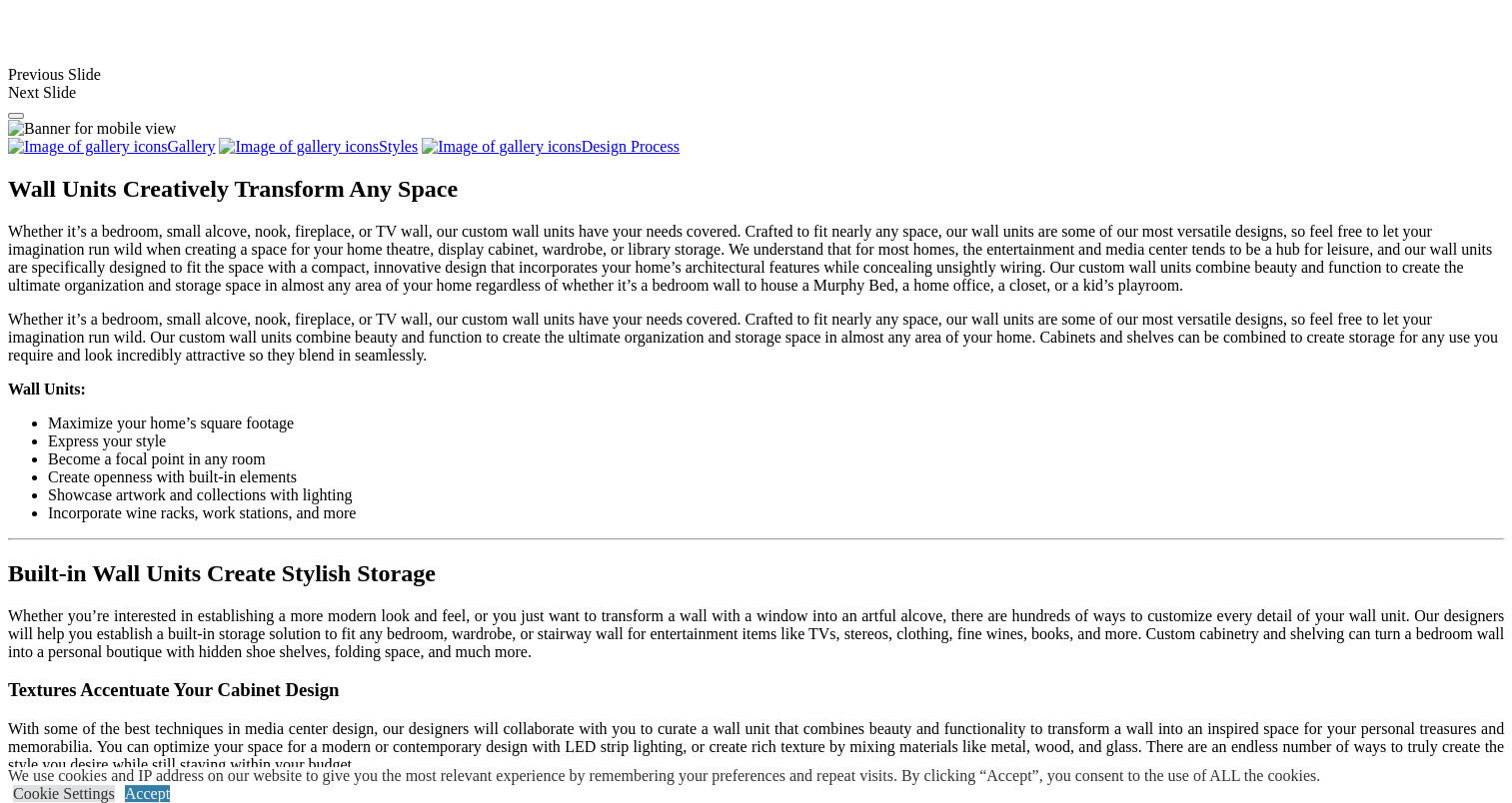 scroll, scrollTop: 1629, scrollLeft: 0, axis: vertical 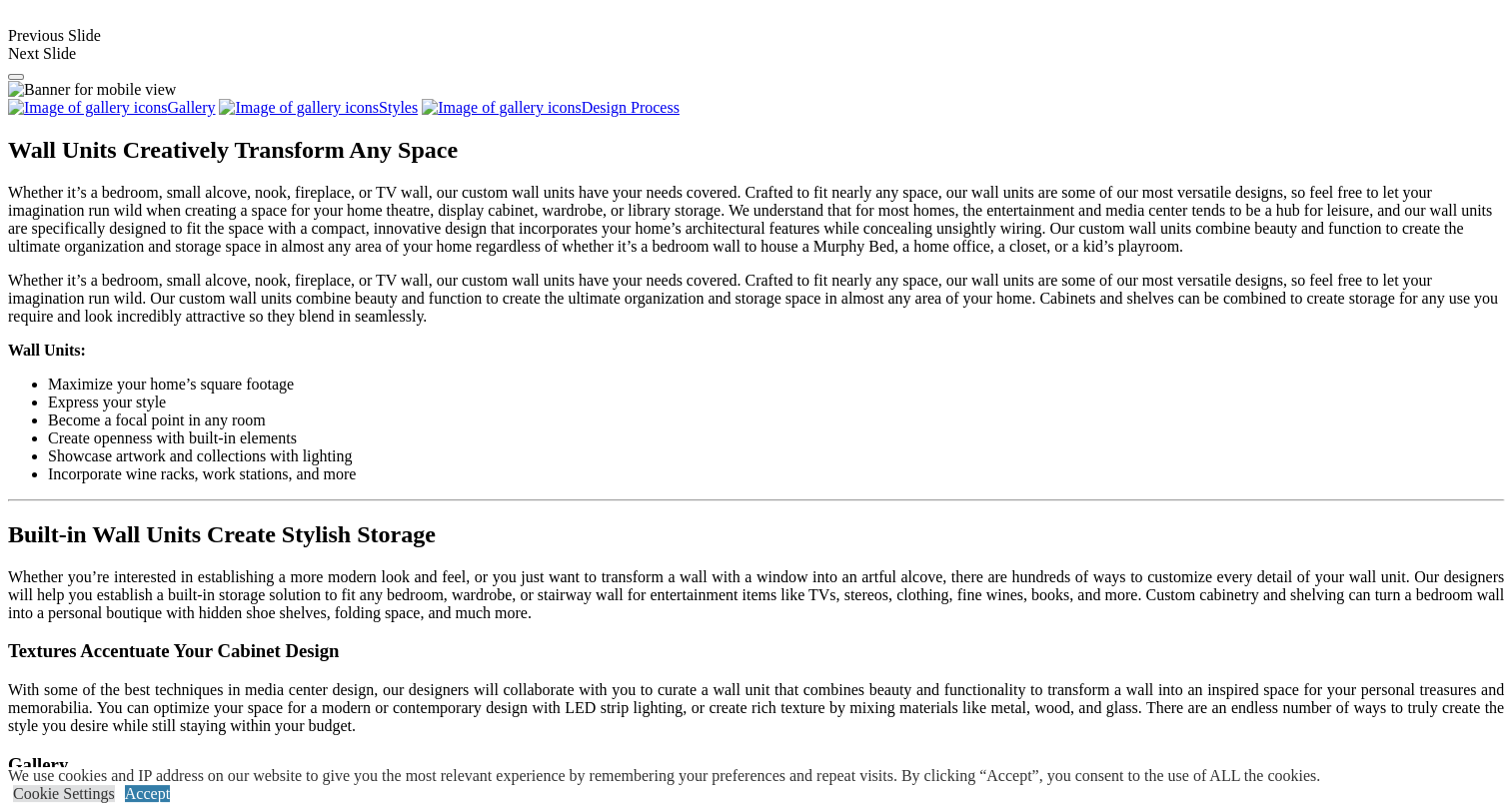 click at bounding box center [373, 1402] 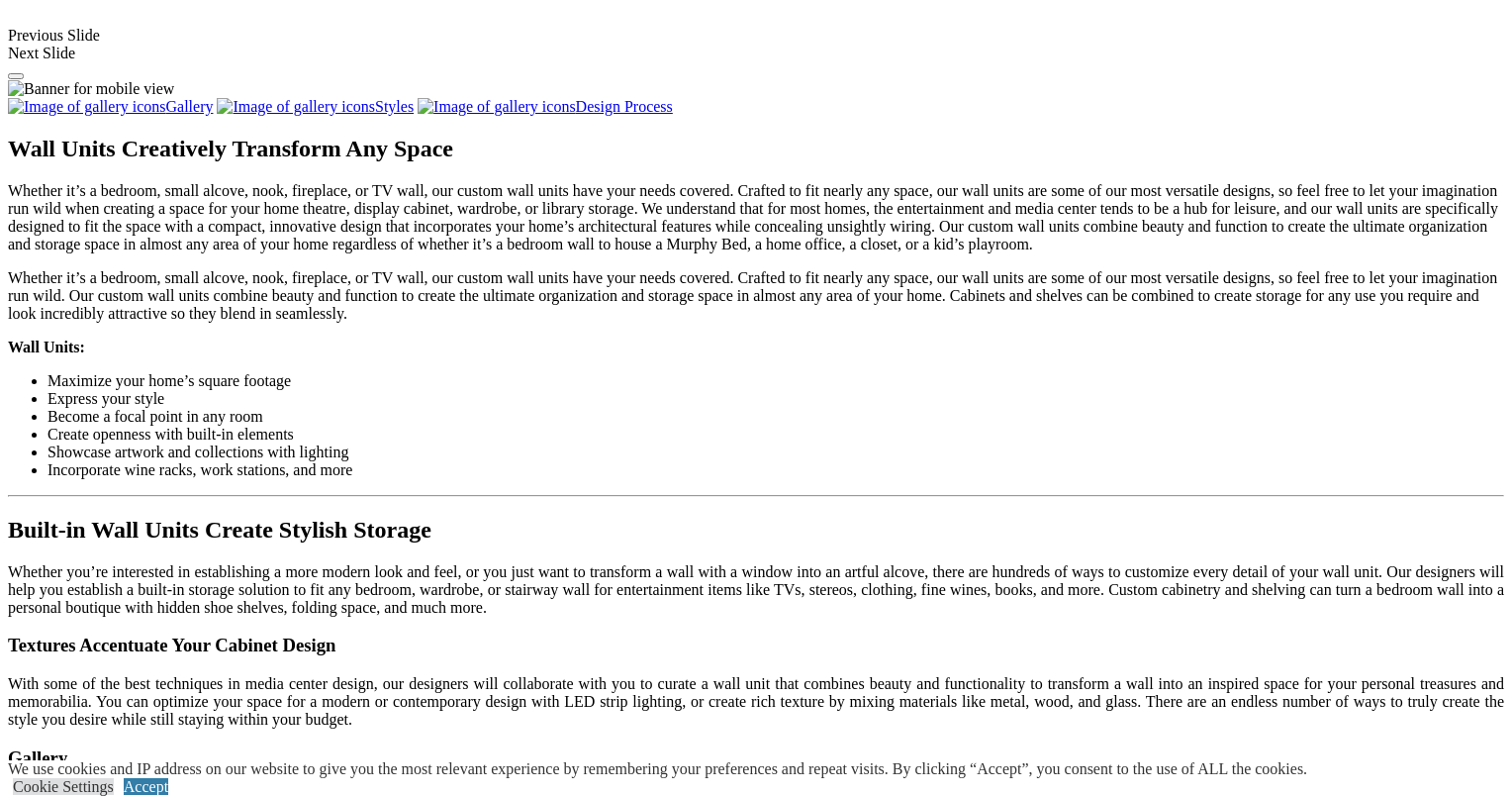 click at bounding box center [8, 37593] 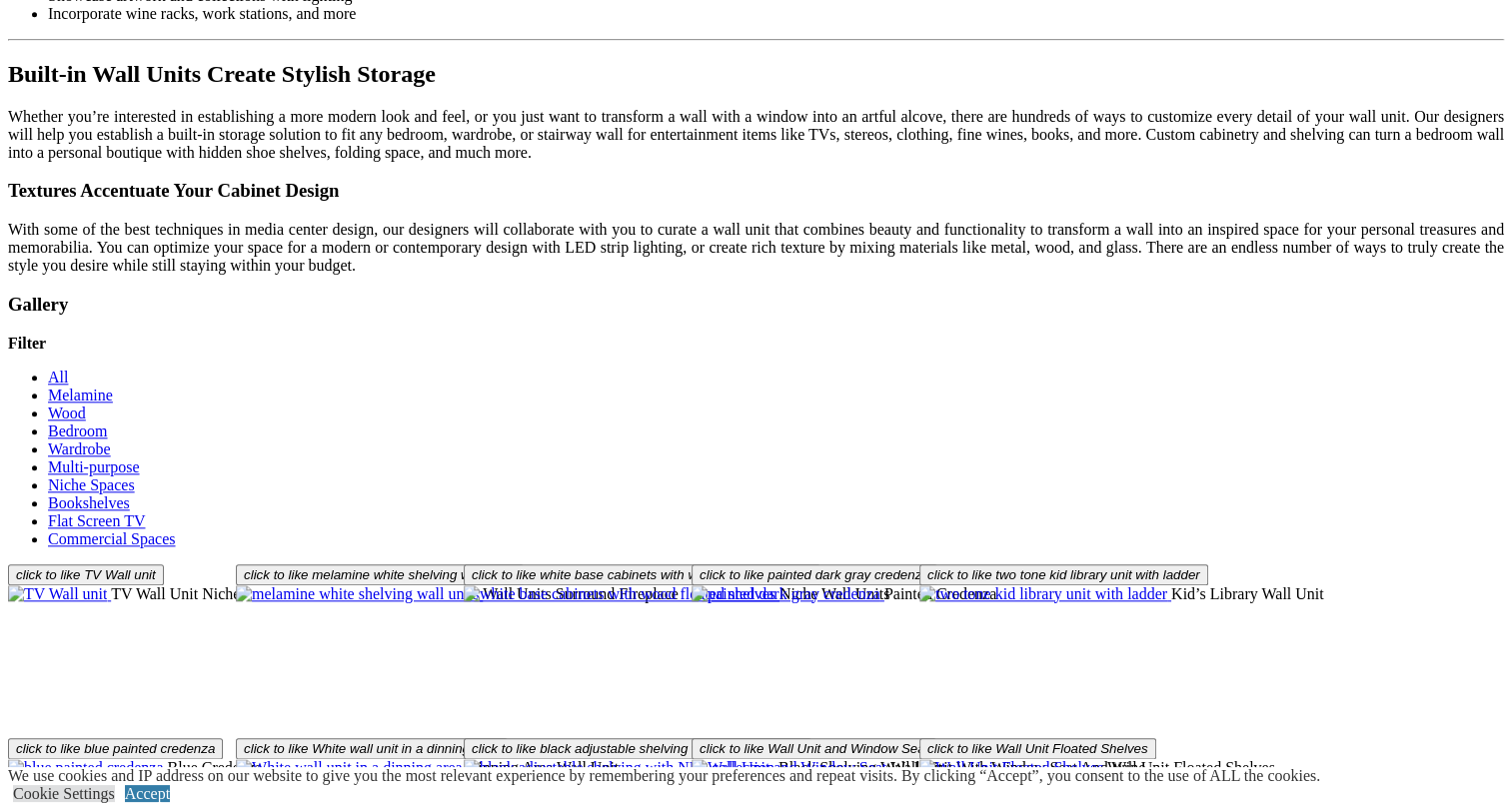 scroll, scrollTop: 2103, scrollLeft: 0, axis: vertical 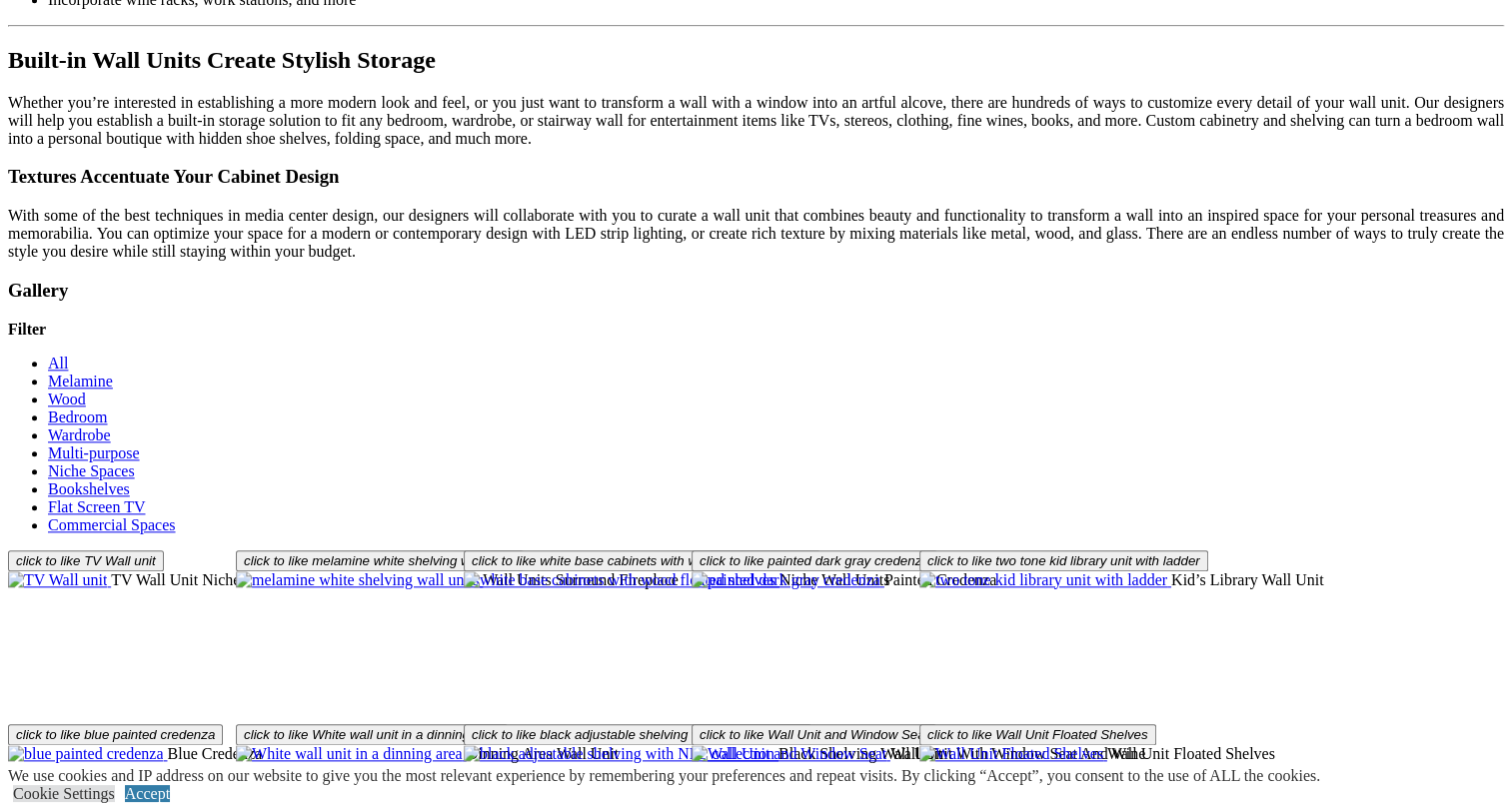 click on "Load More" at bounding box center [44, 1253] 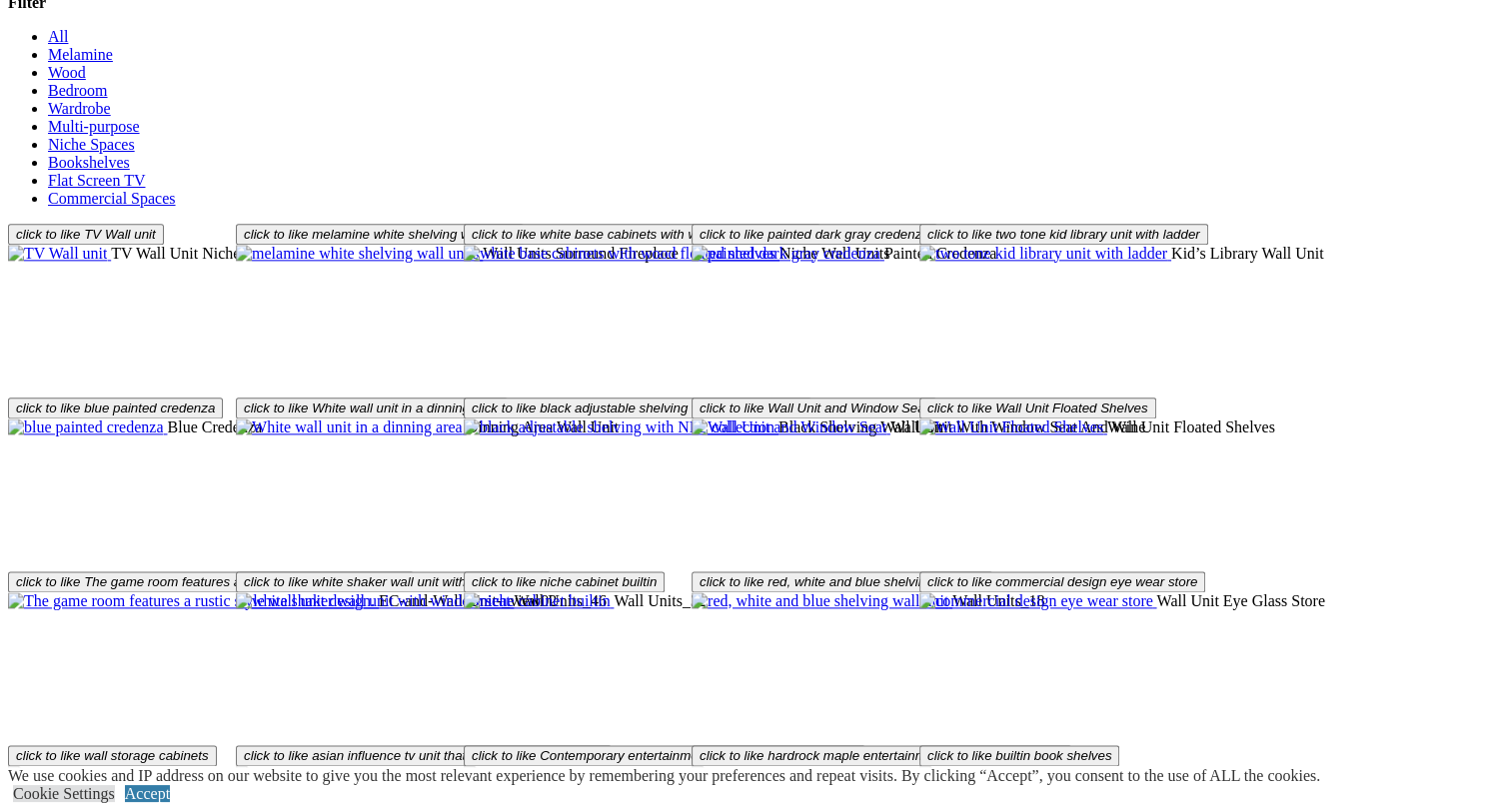 scroll, scrollTop: 2444, scrollLeft: 0, axis: vertical 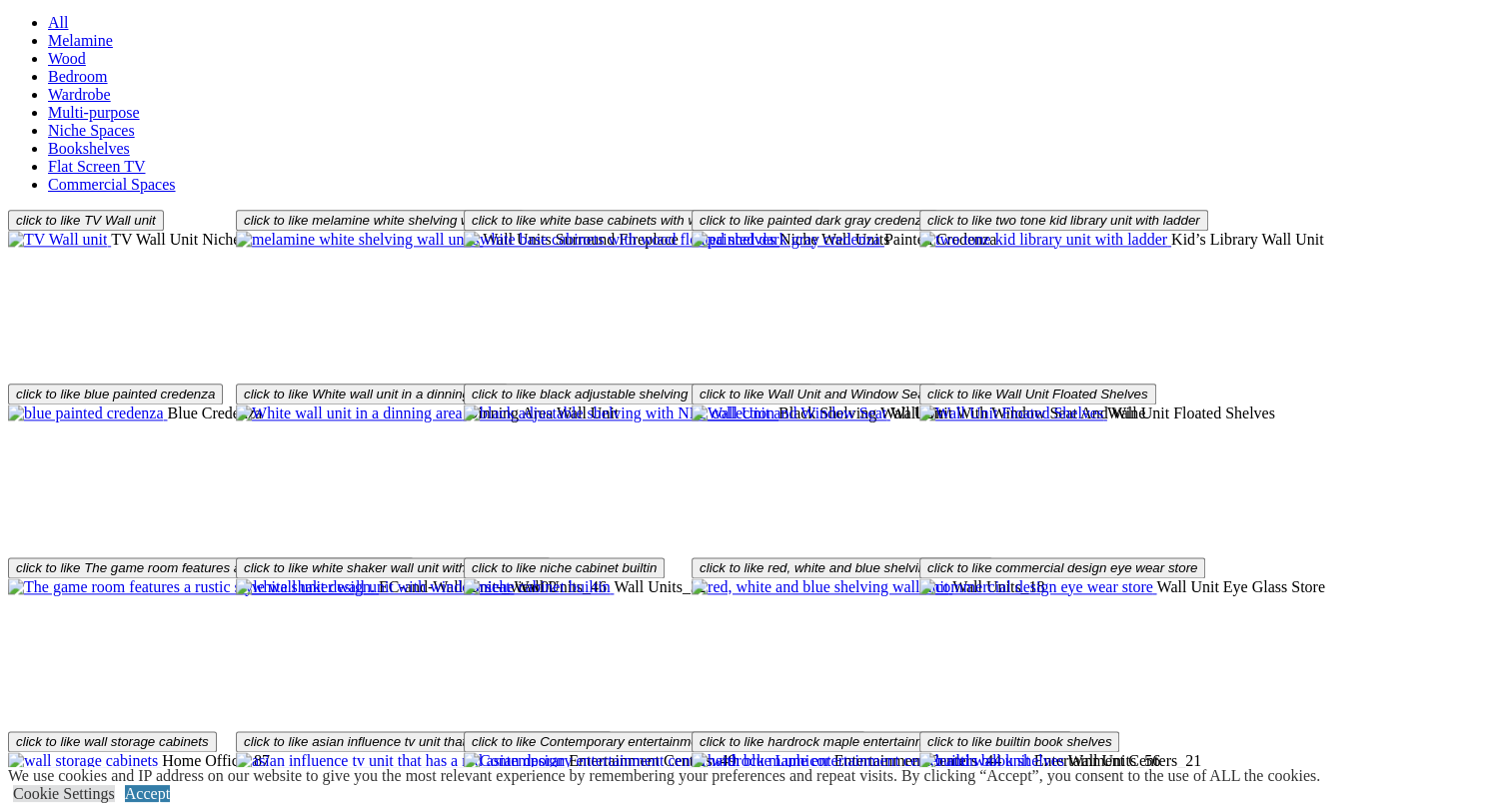 click on "Load More" at bounding box center (44, 1260) 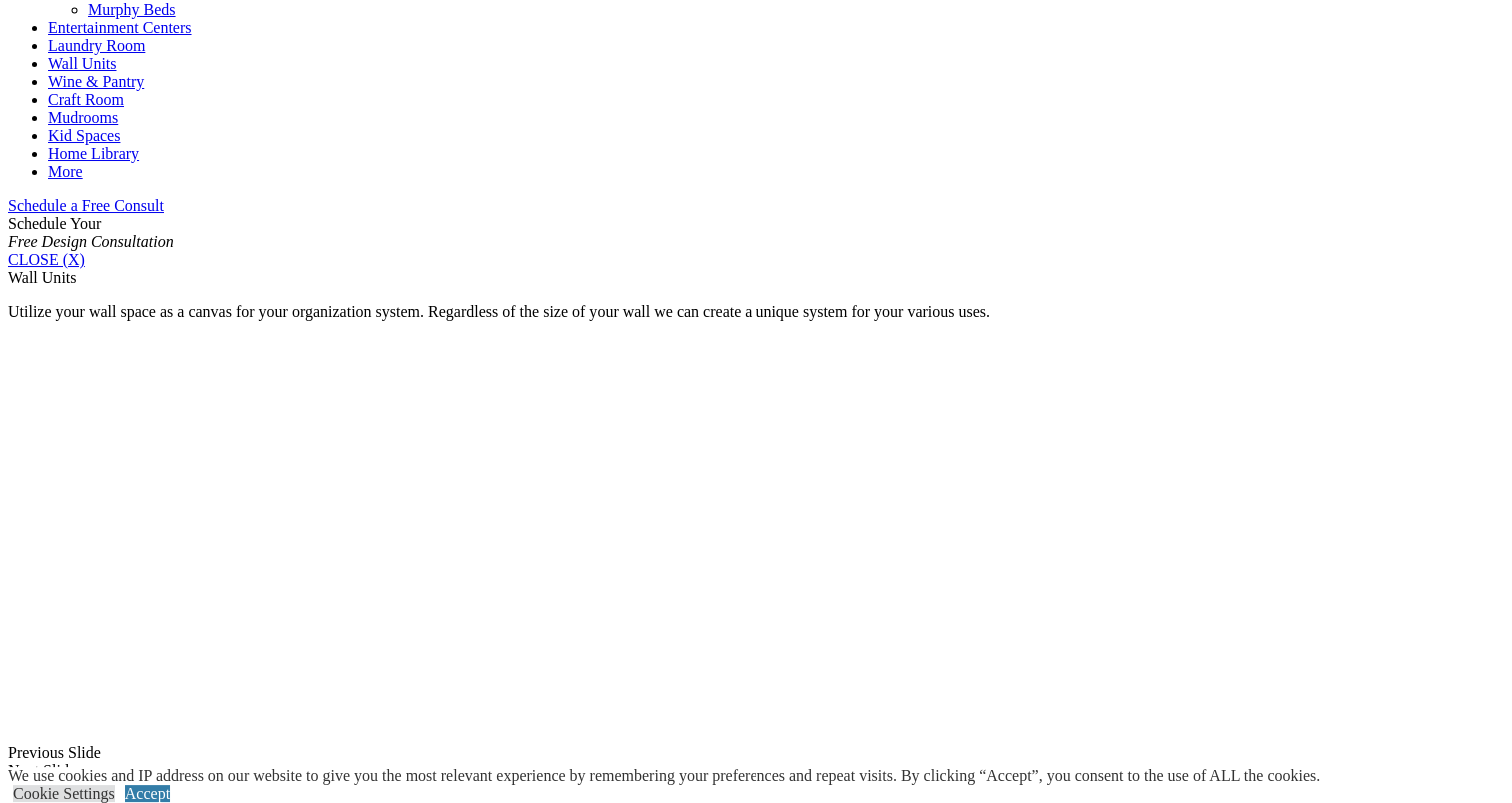 scroll, scrollTop: 473, scrollLeft: 0, axis: vertical 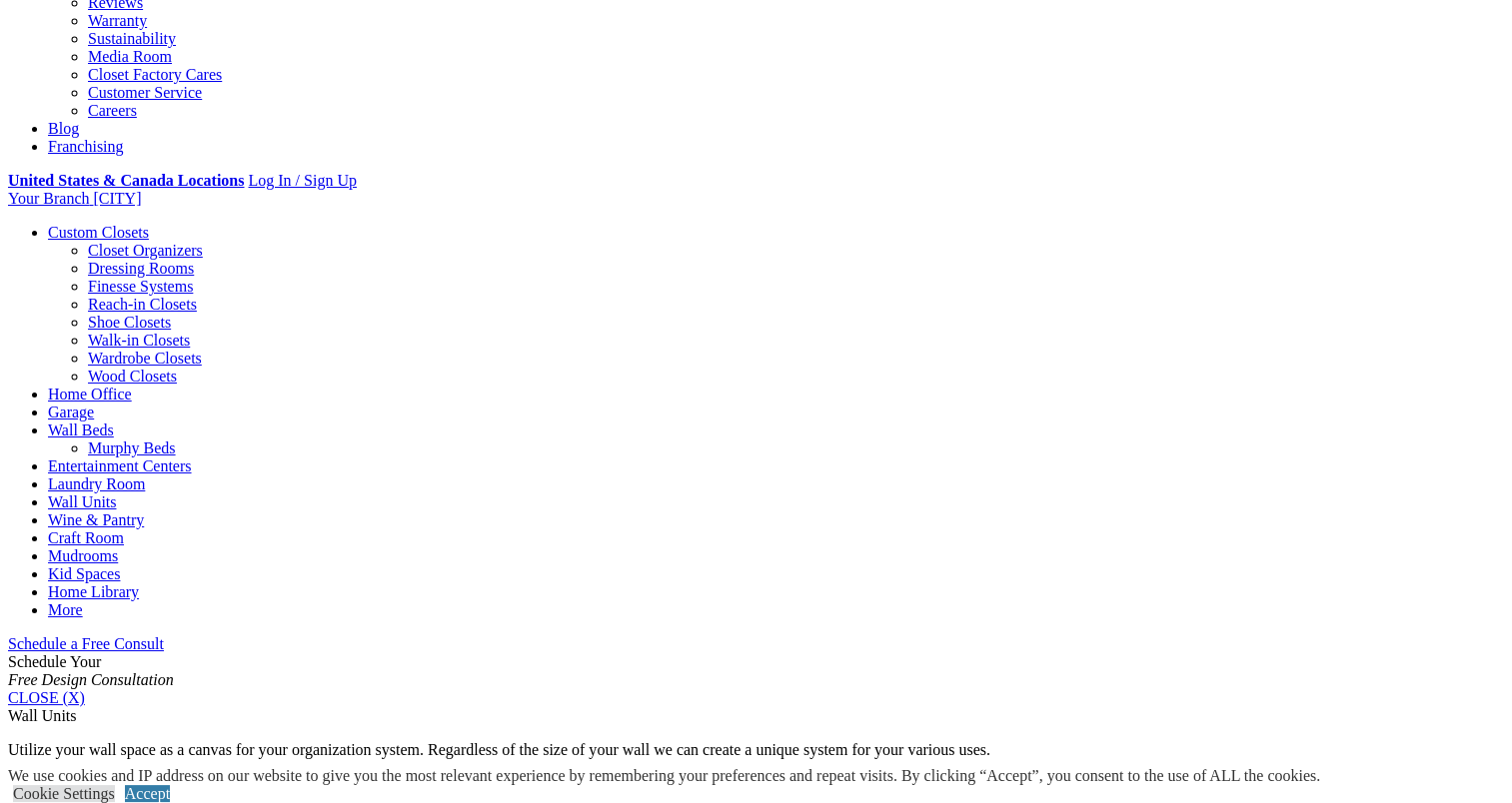 click on "Entertainment Centers" at bounding box center [120, 465] 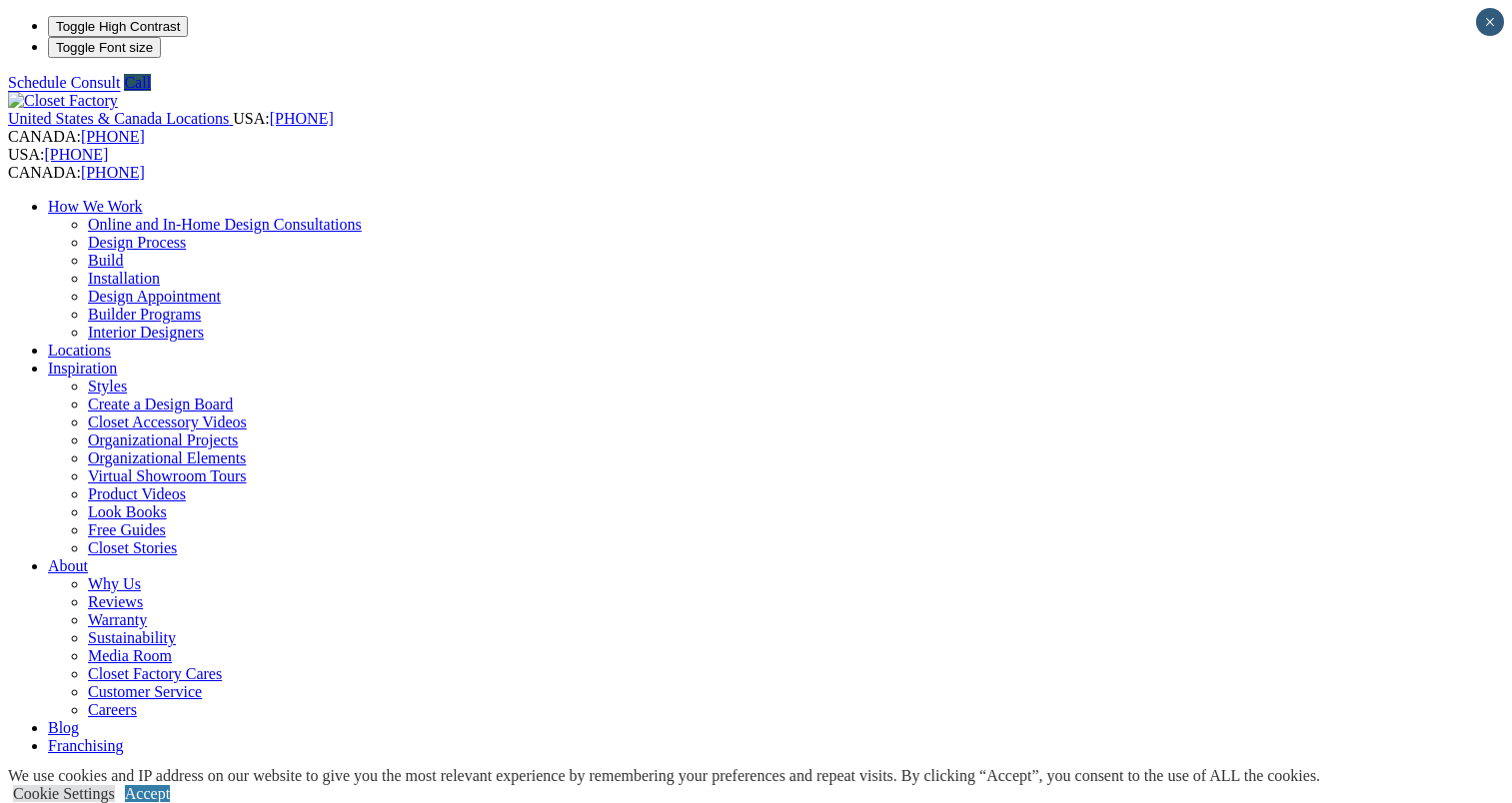 scroll, scrollTop: 0, scrollLeft: 0, axis: both 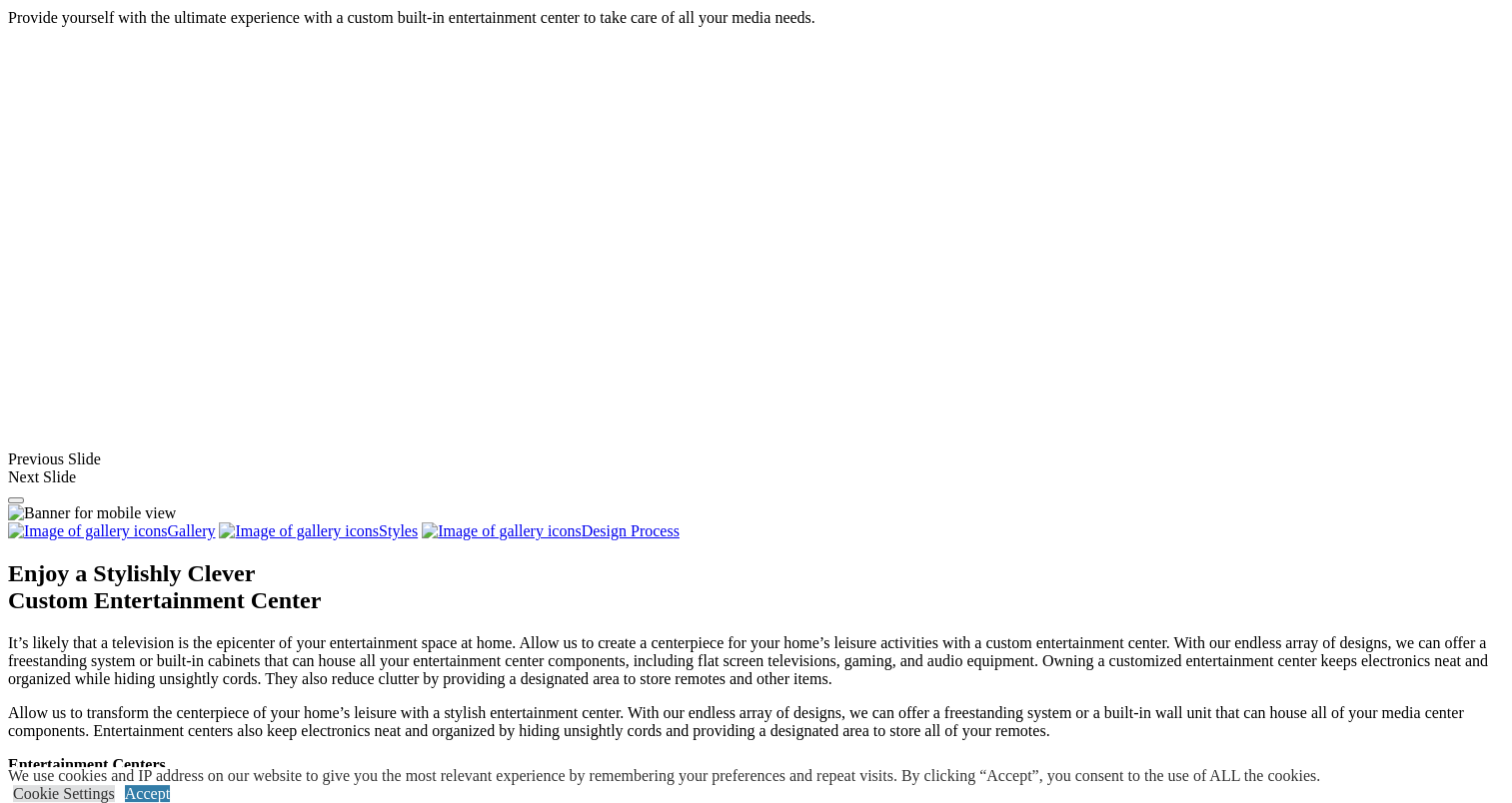 click at bounding box center (582, 1397) 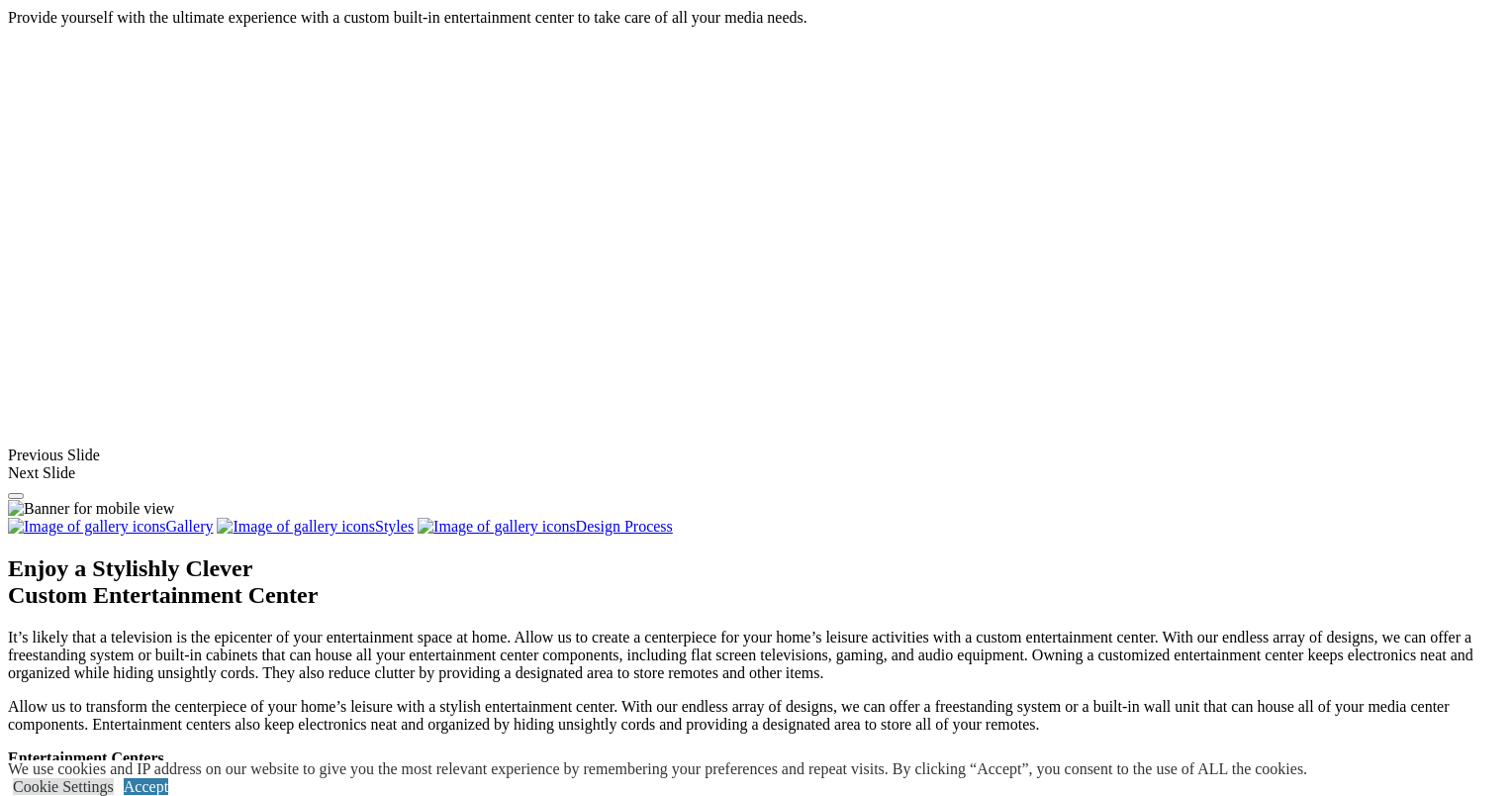 click at bounding box center [8, 35276] 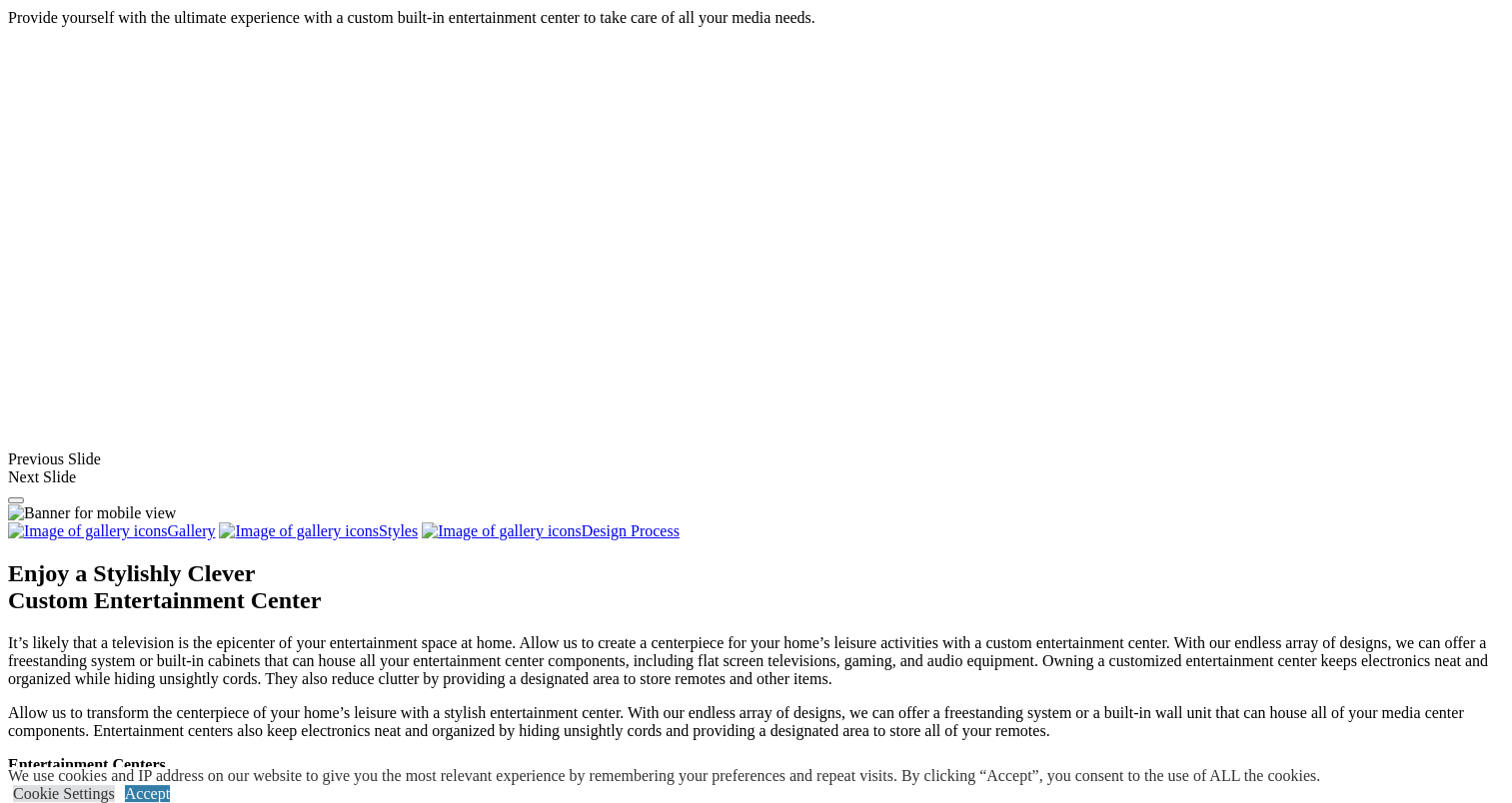 click at bounding box center (1112, 1397) 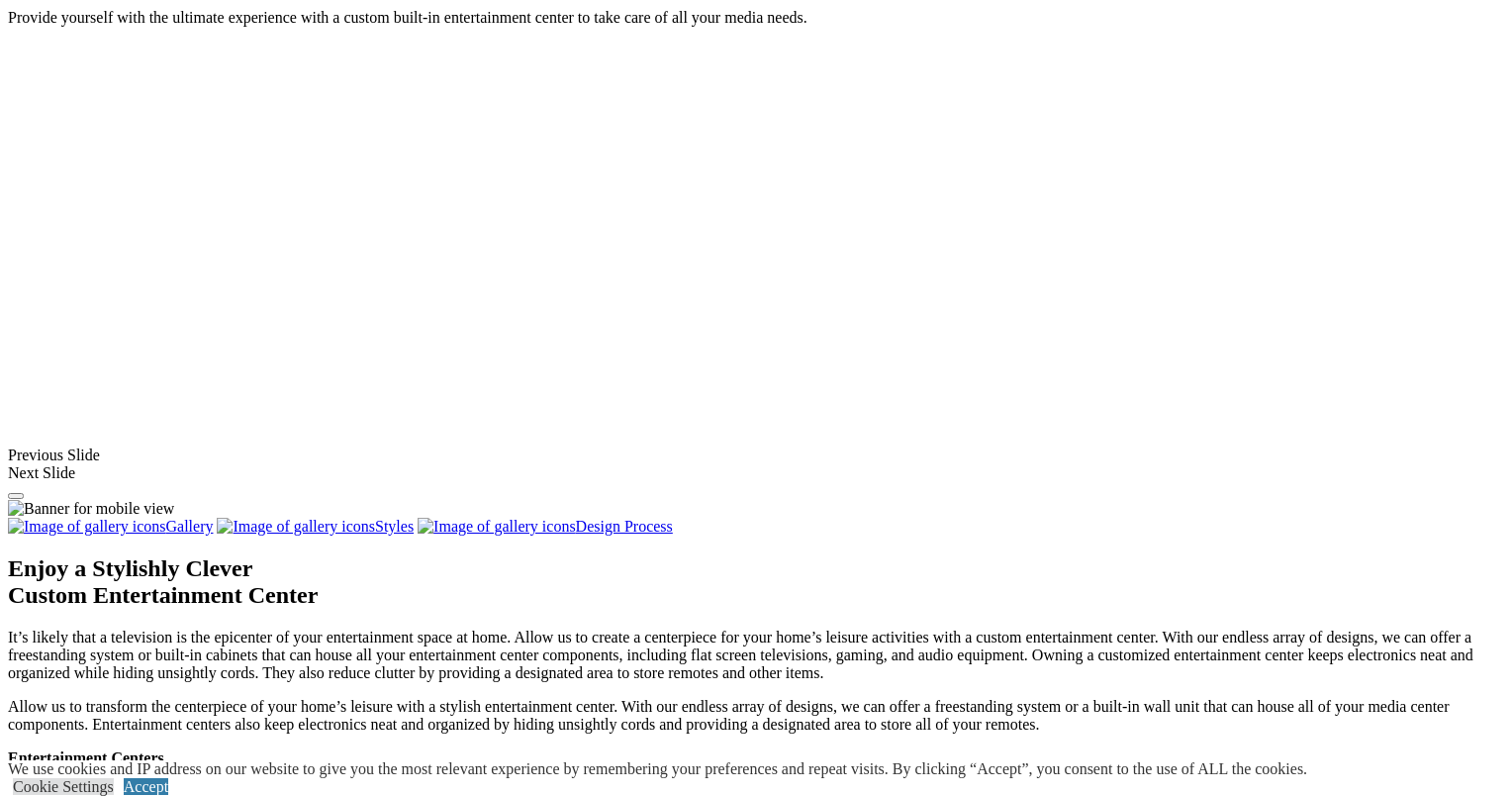 click at bounding box center [8, 35276] 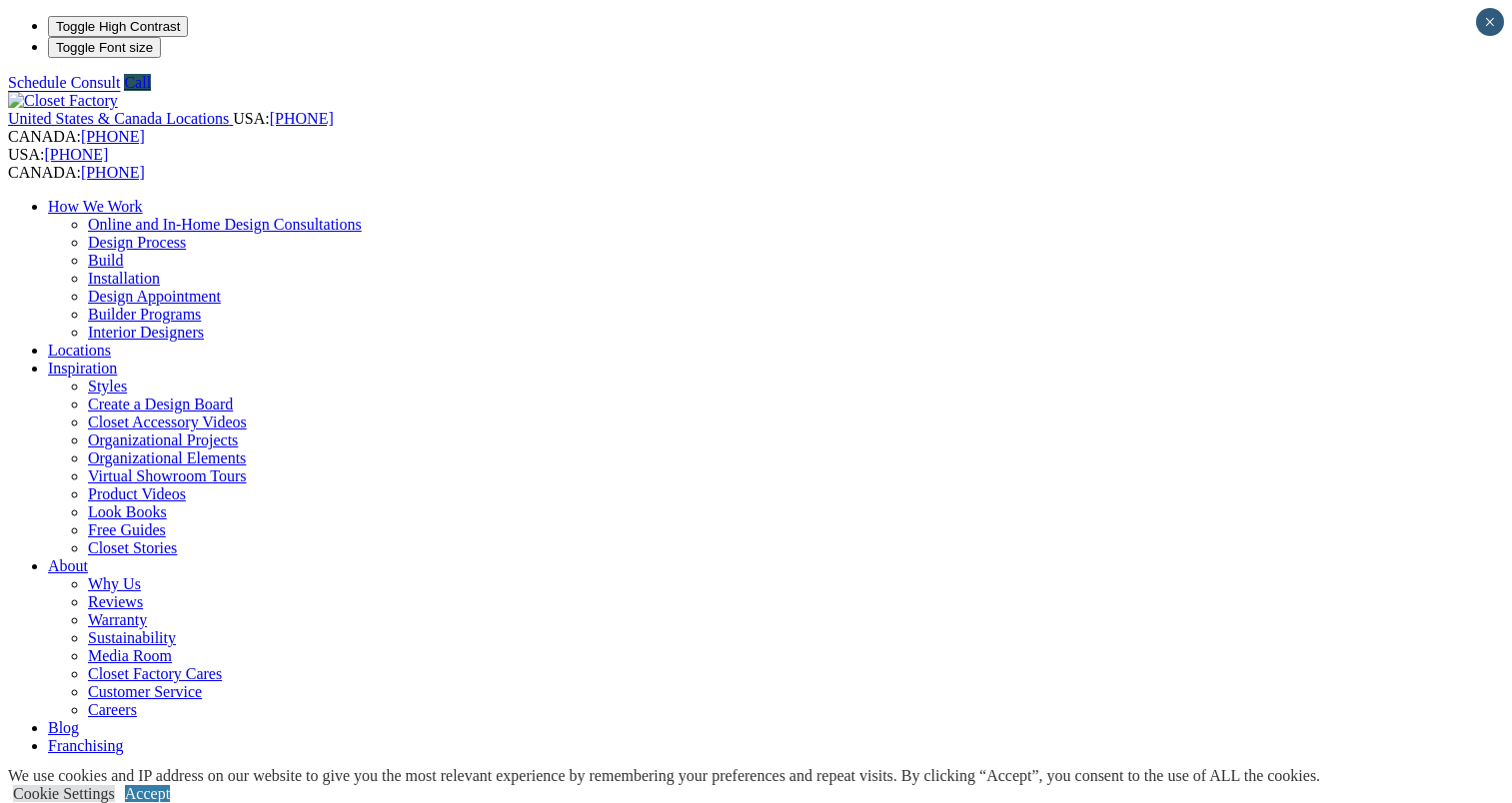 scroll, scrollTop: 0, scrollLeft: 0, axis: both 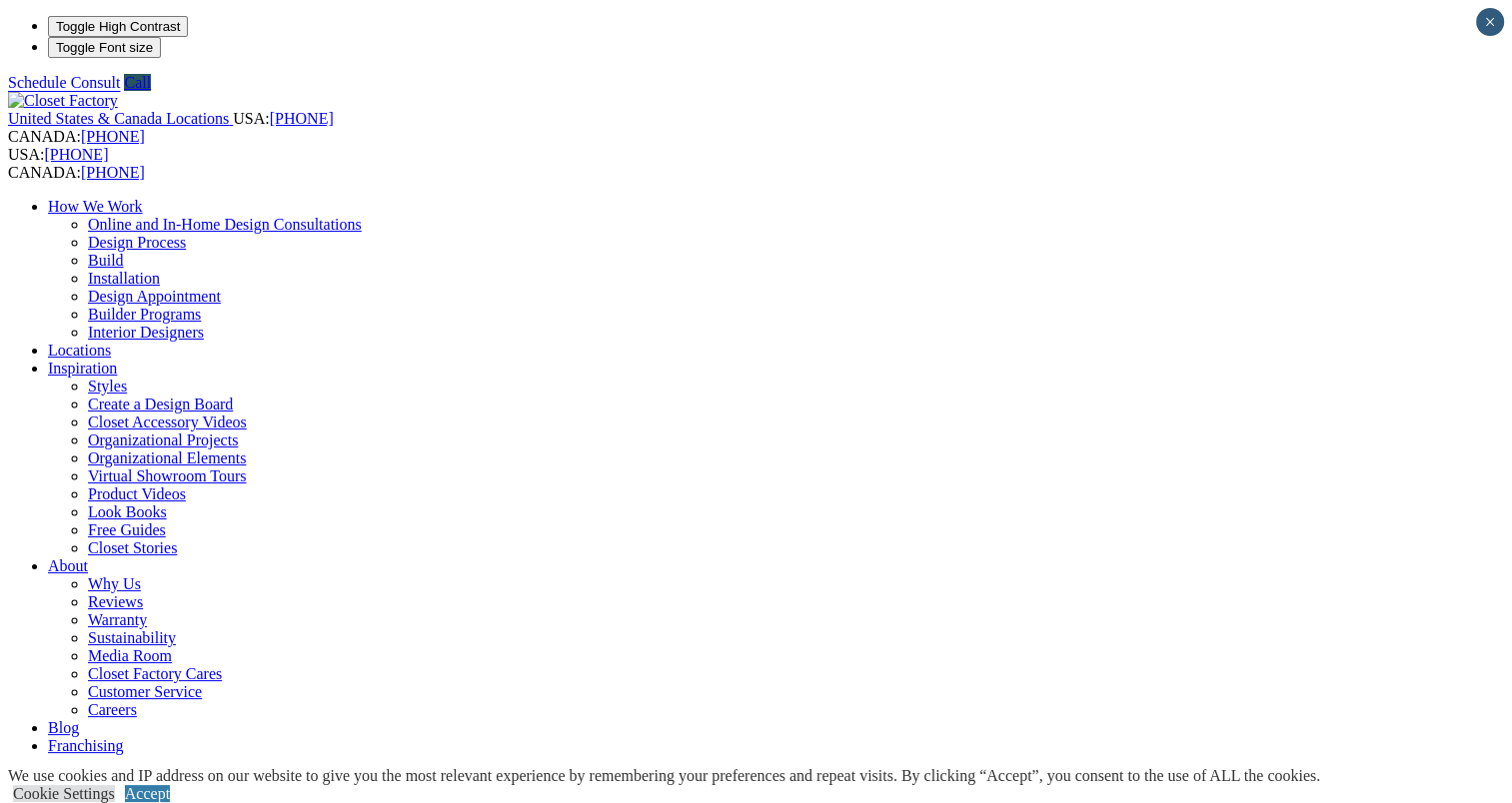 click on "Entertainment Centers" at bounding box center (120, 1065) 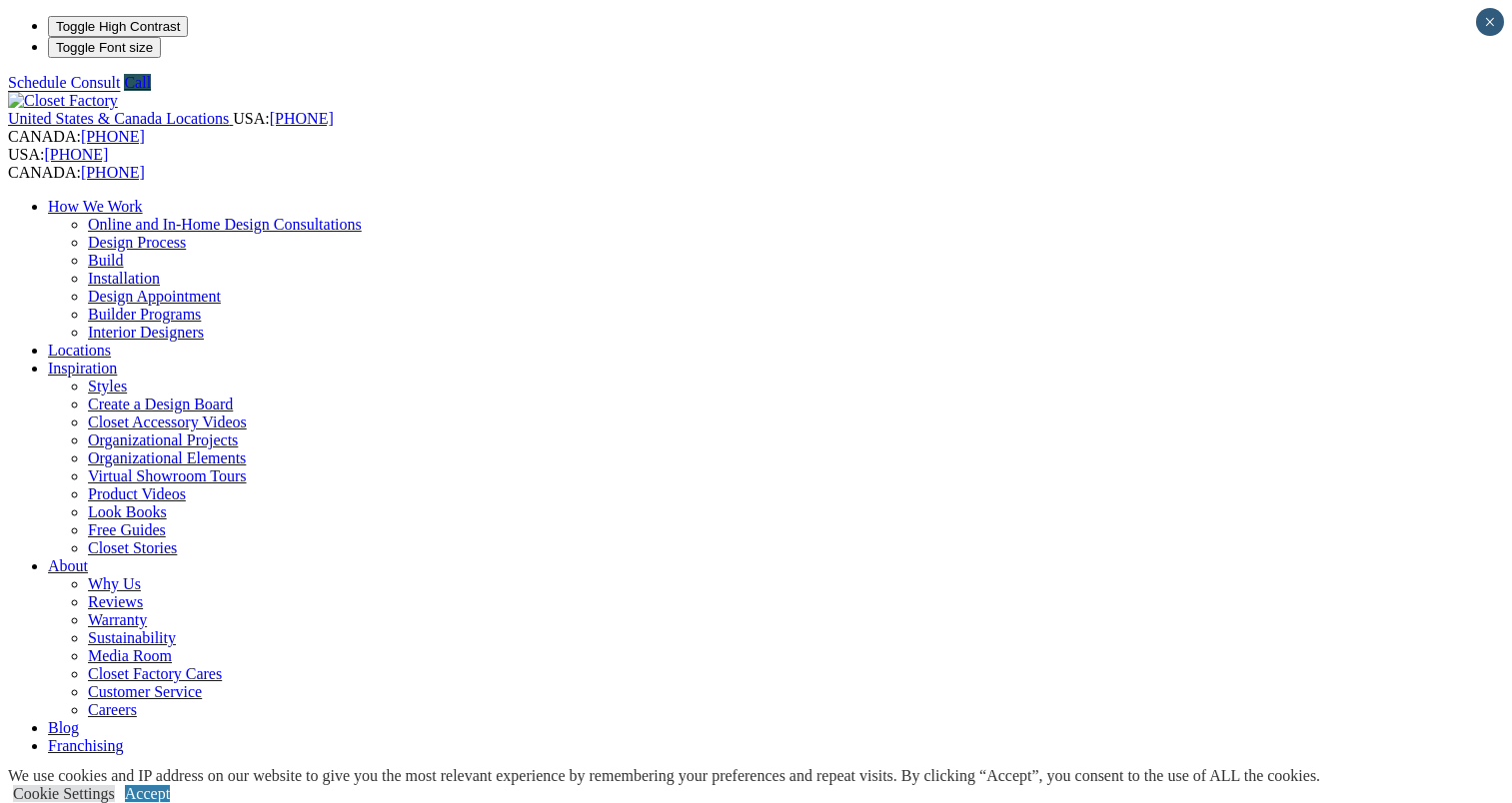 scroll, scrollTop: 0, scrollLeft: 0, axis: both 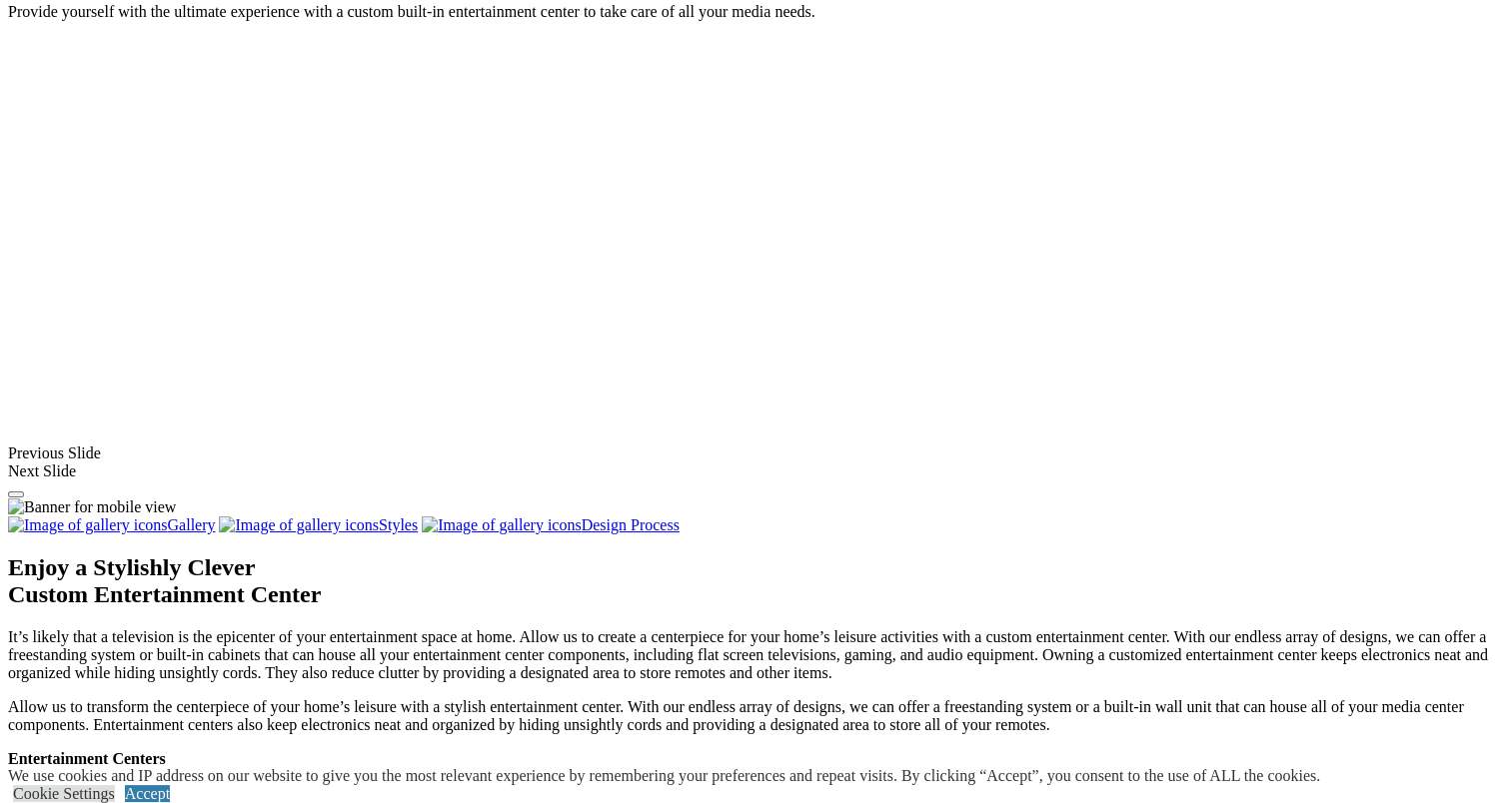 click at bounding box center (374, 1391) 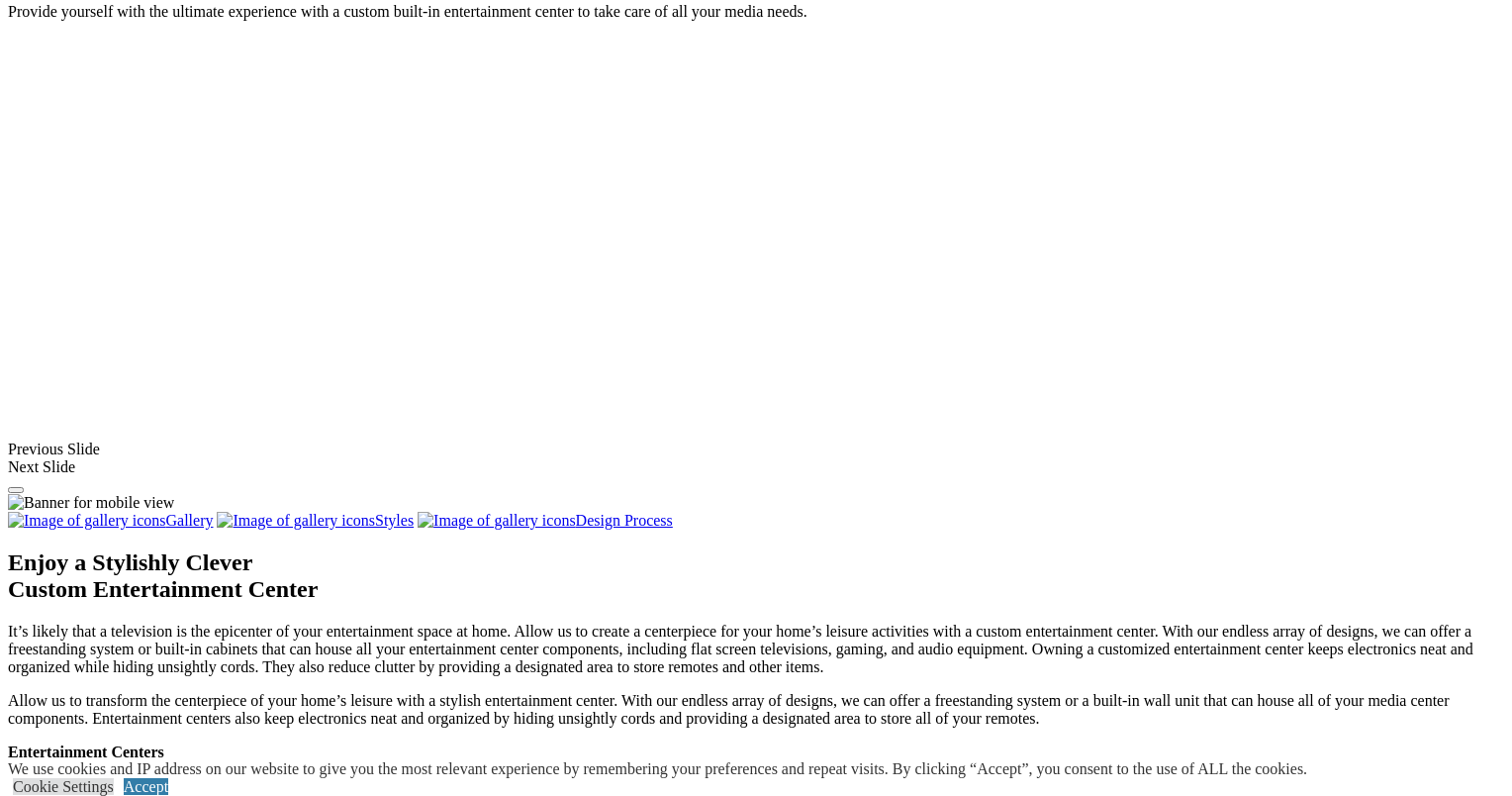click at bounding box center [8, 35271] 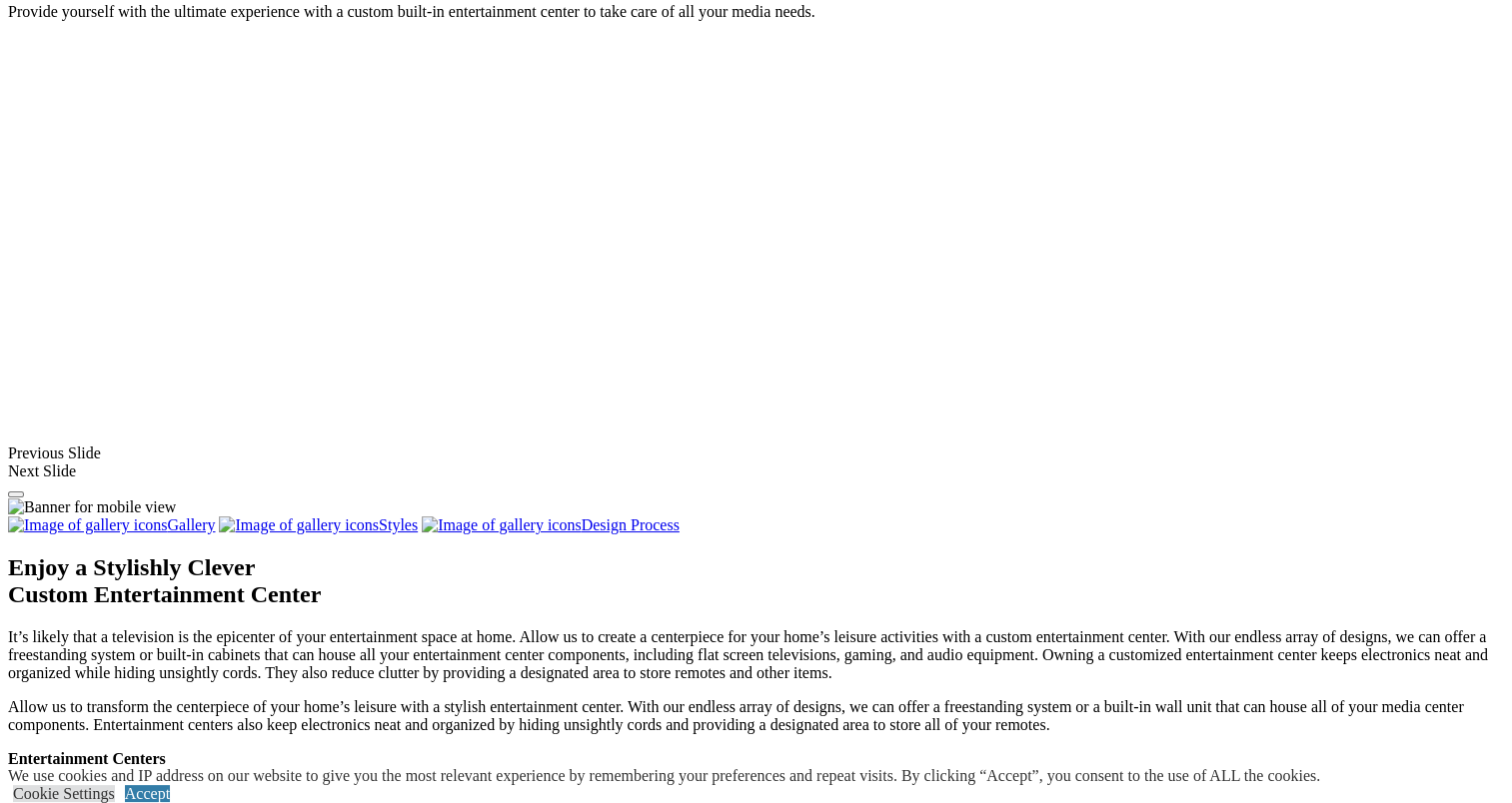 click on "Wall Units" at bounding box center [82, -345] 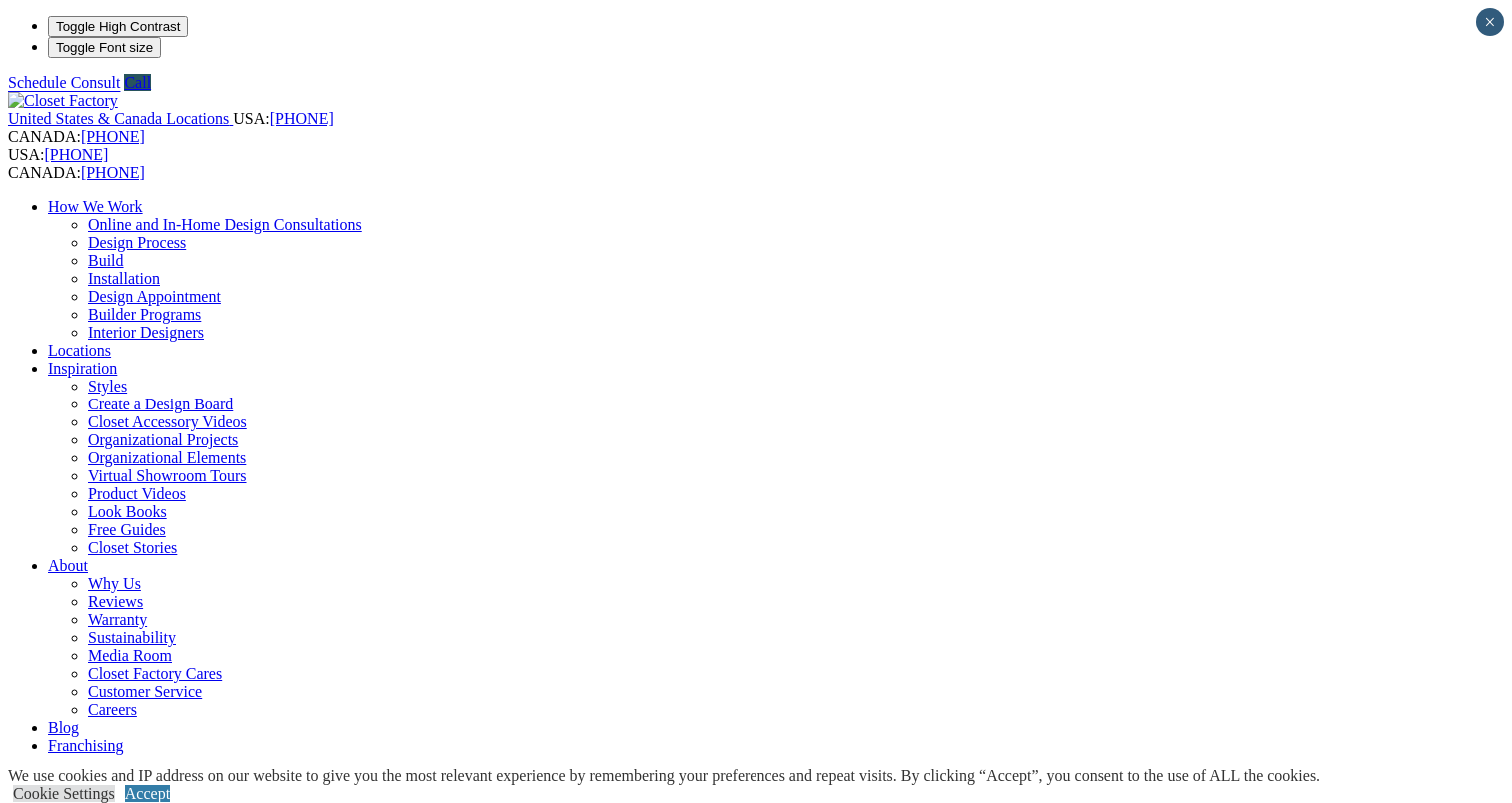 scroll, scrollTop: 0, scrollLeft: 0, axis: both 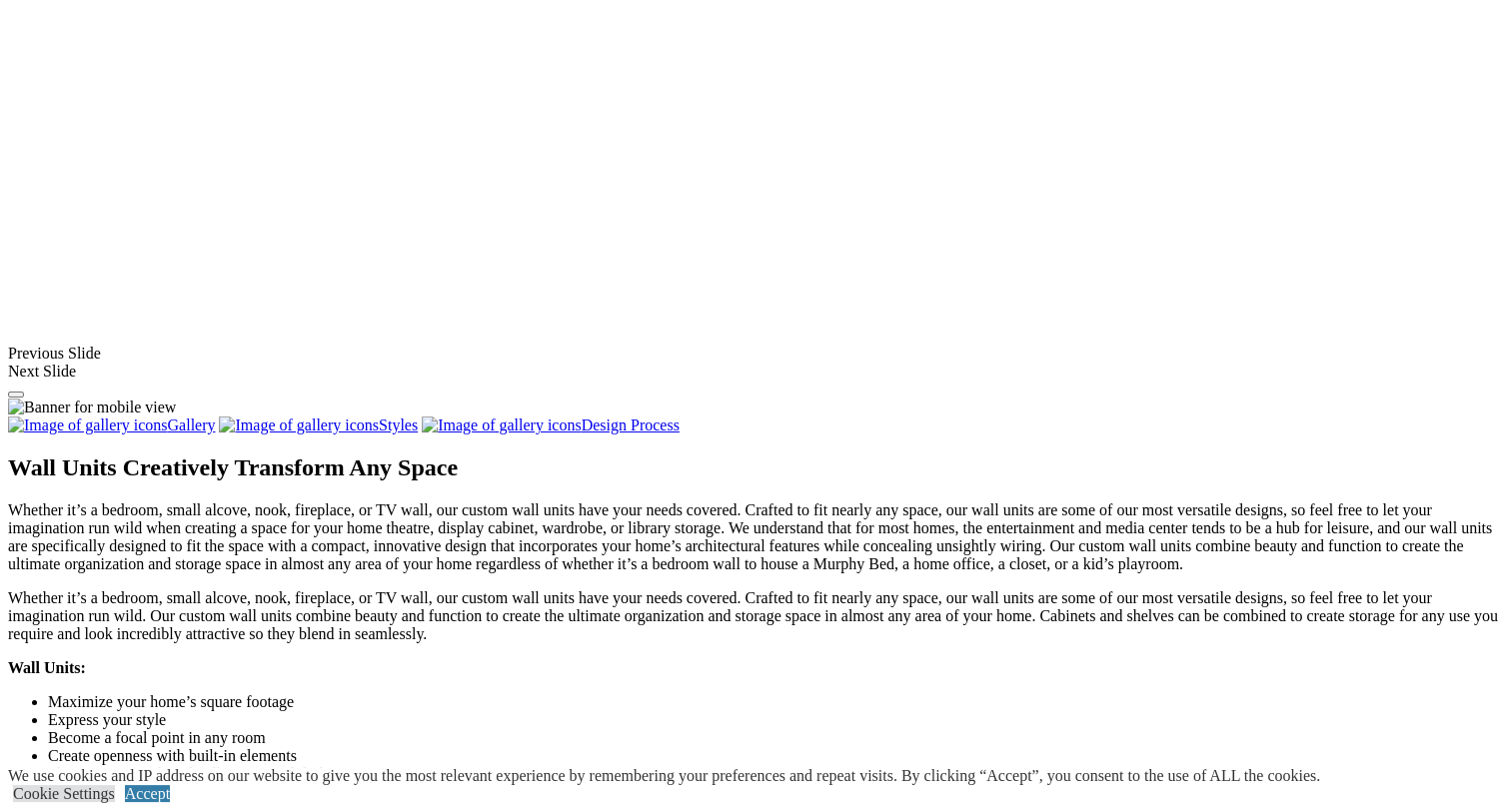 click at bounding box center [620, 1372] 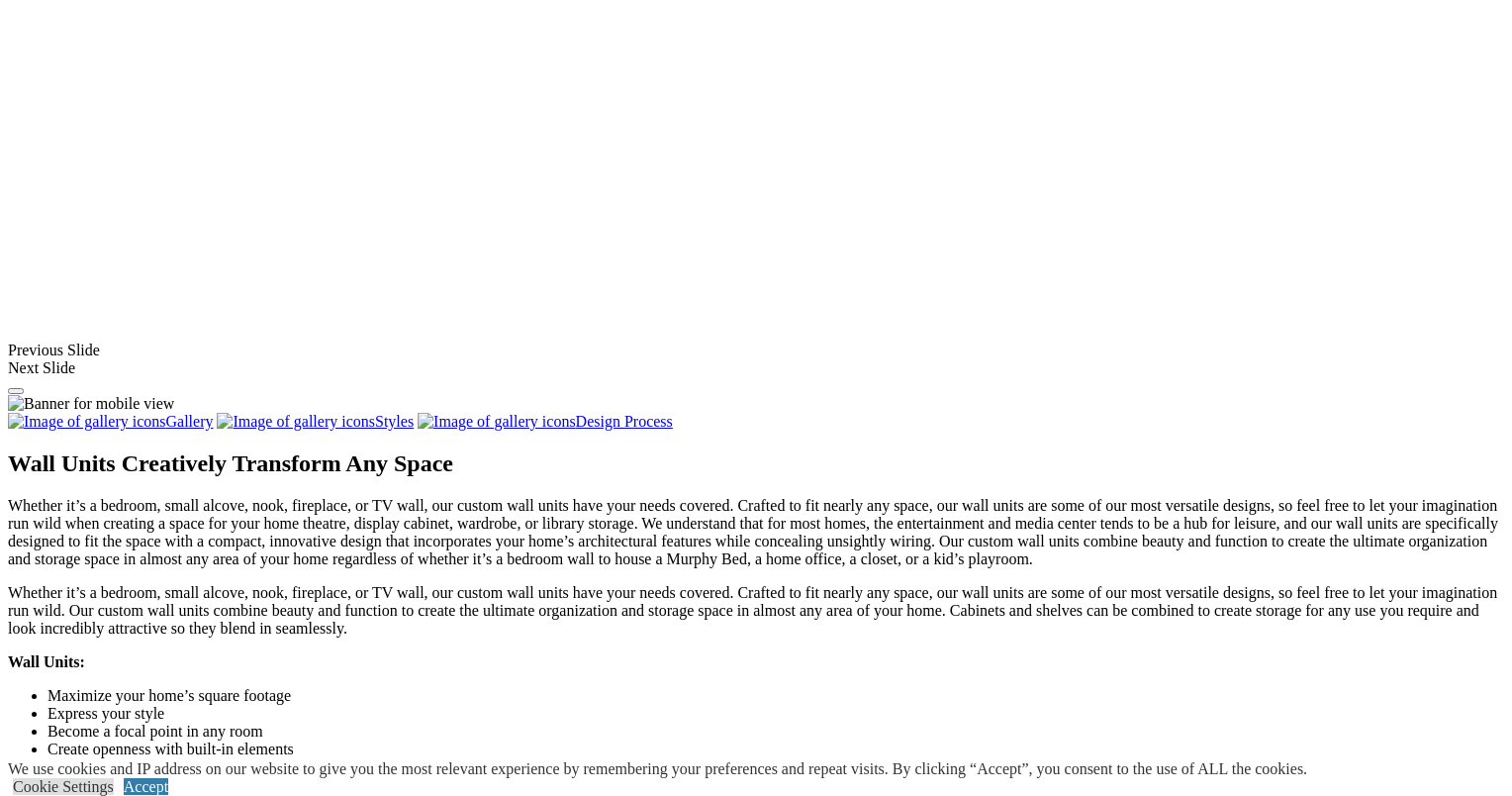 click at bounding box center [8, 37908] 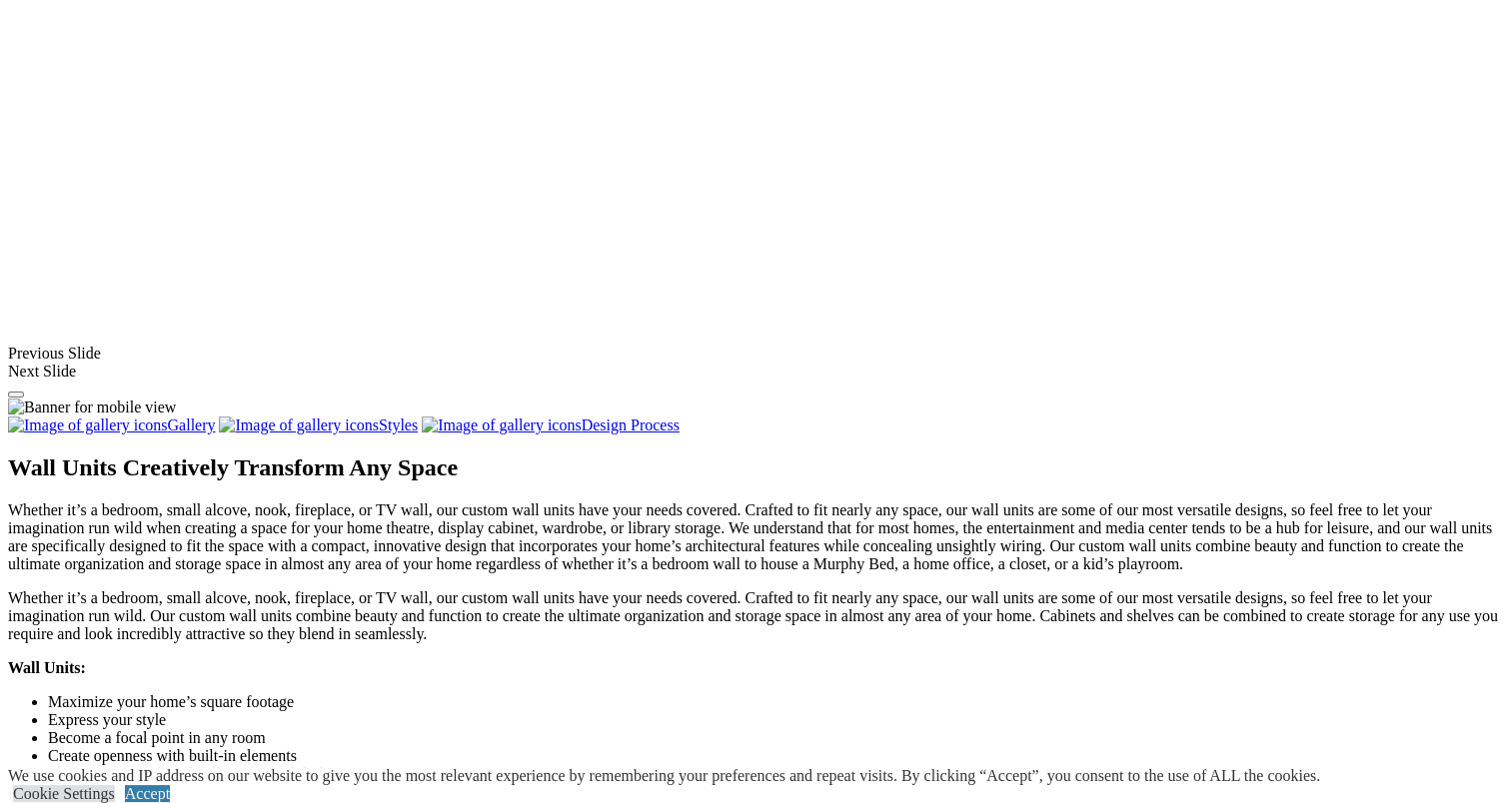 click at bounding box center (1043, 1372) 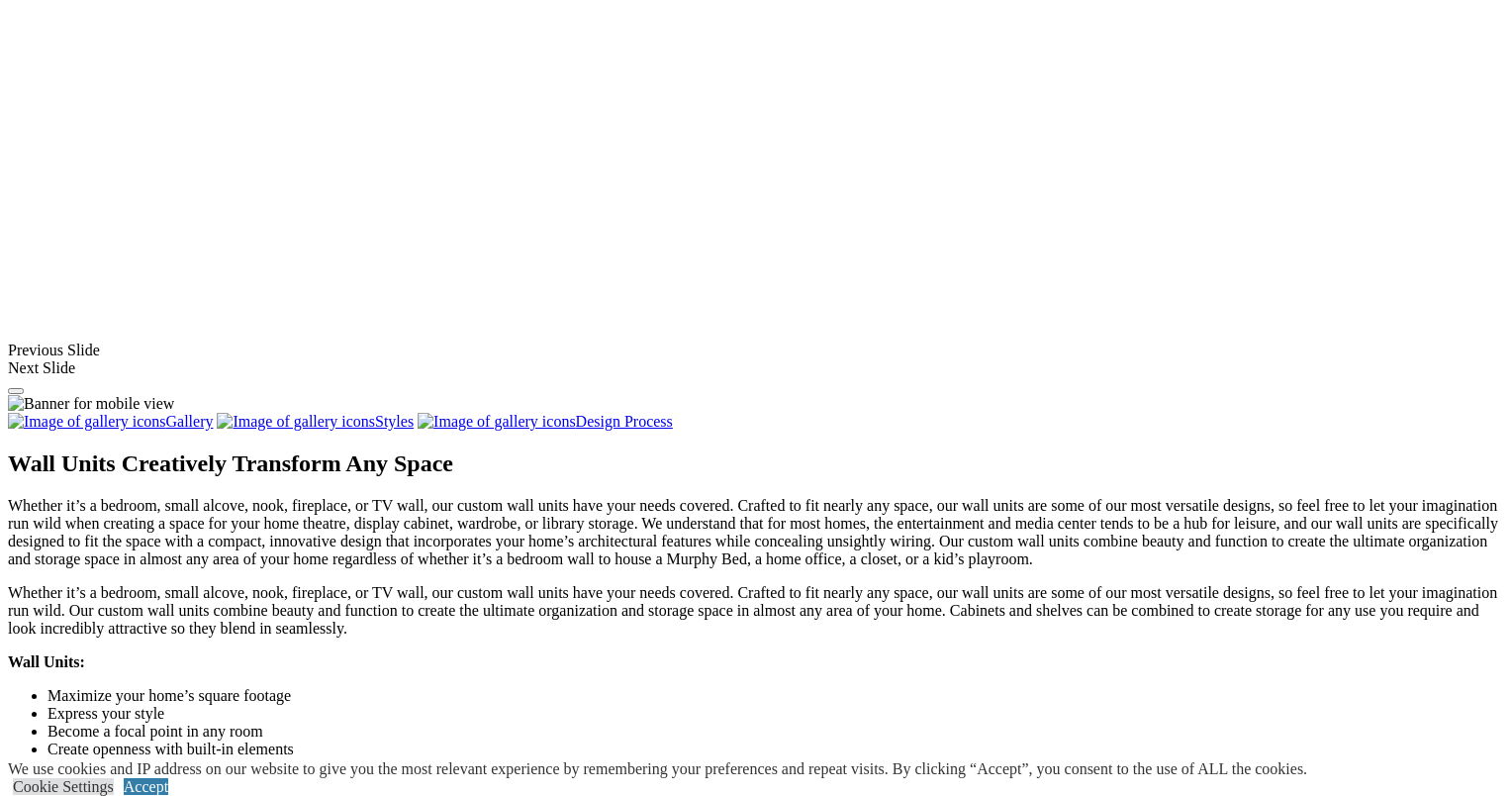 click at bounding box center (8, 37908) 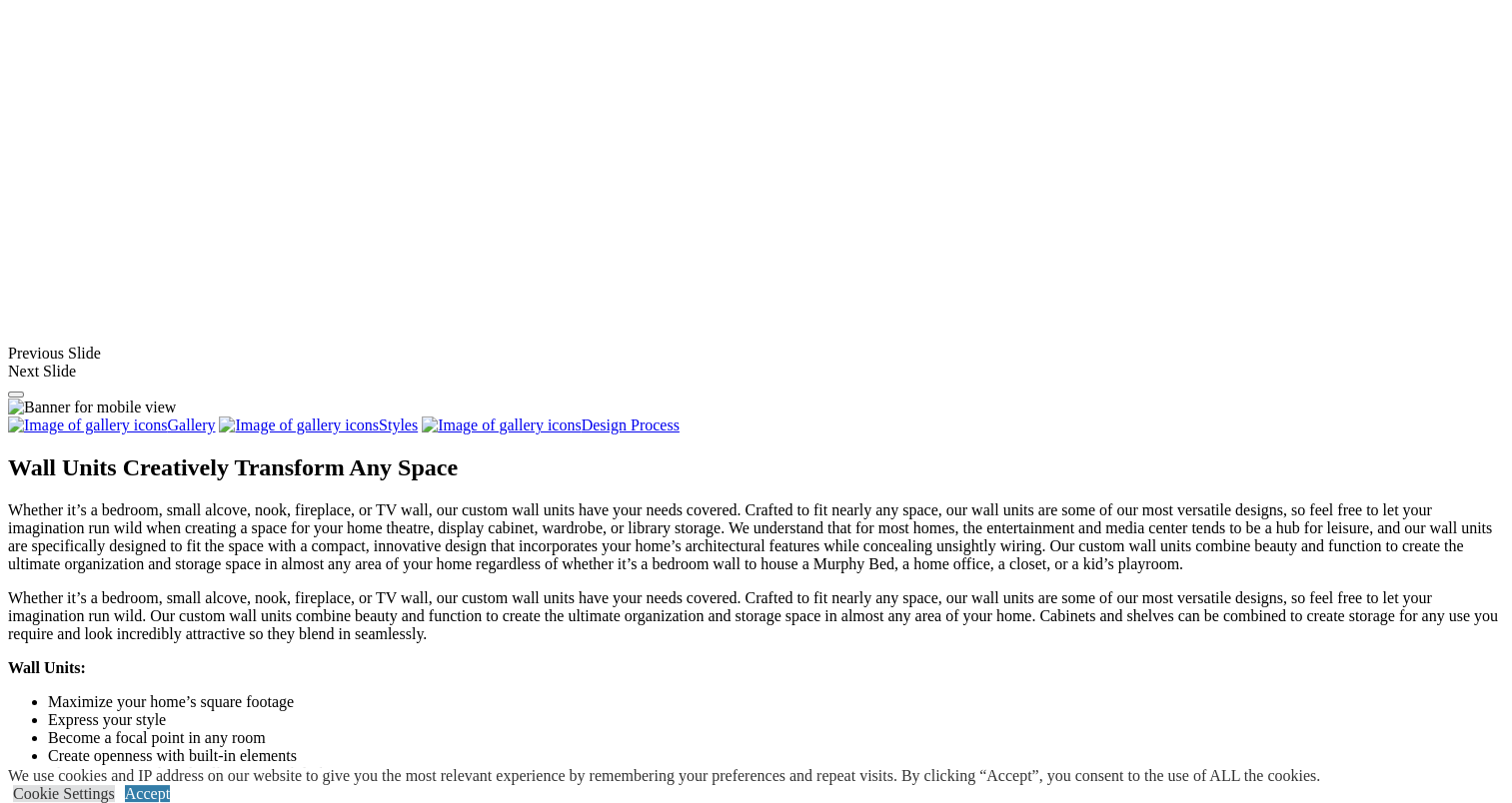 click at bounding box center [373, 1720] 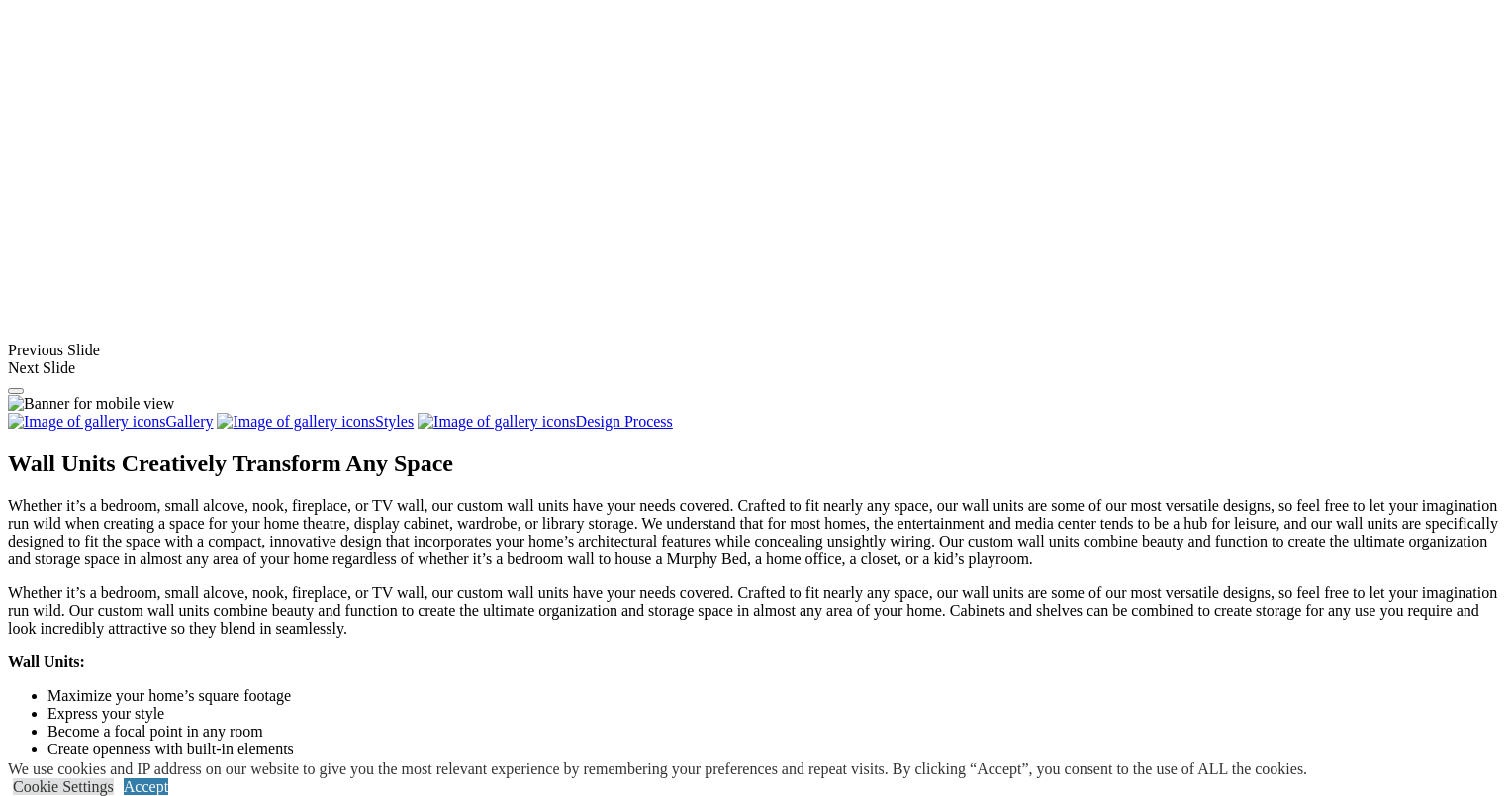 click at bounding box center [8, 37908] 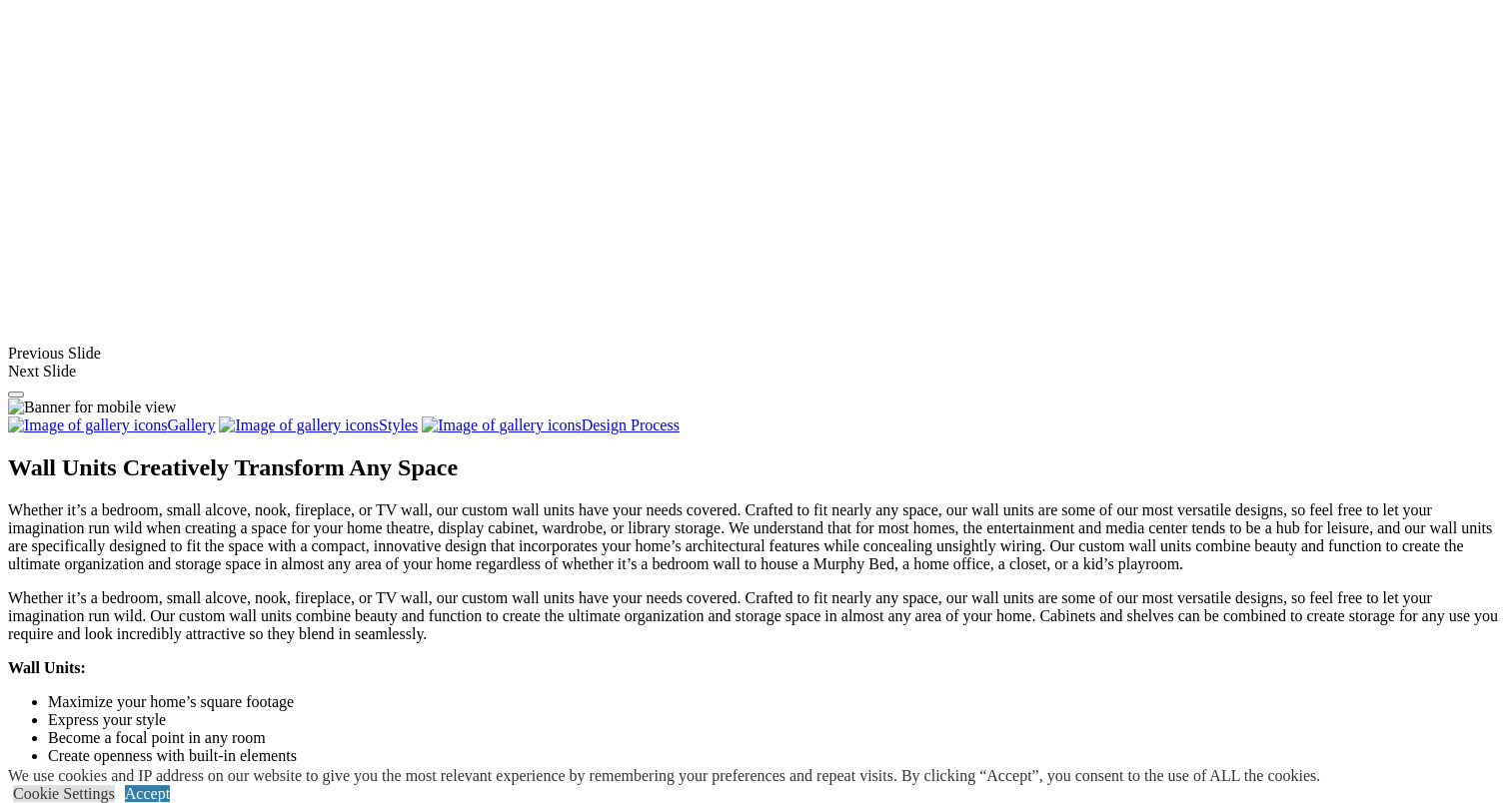 click at bounding box center (620, 1372) 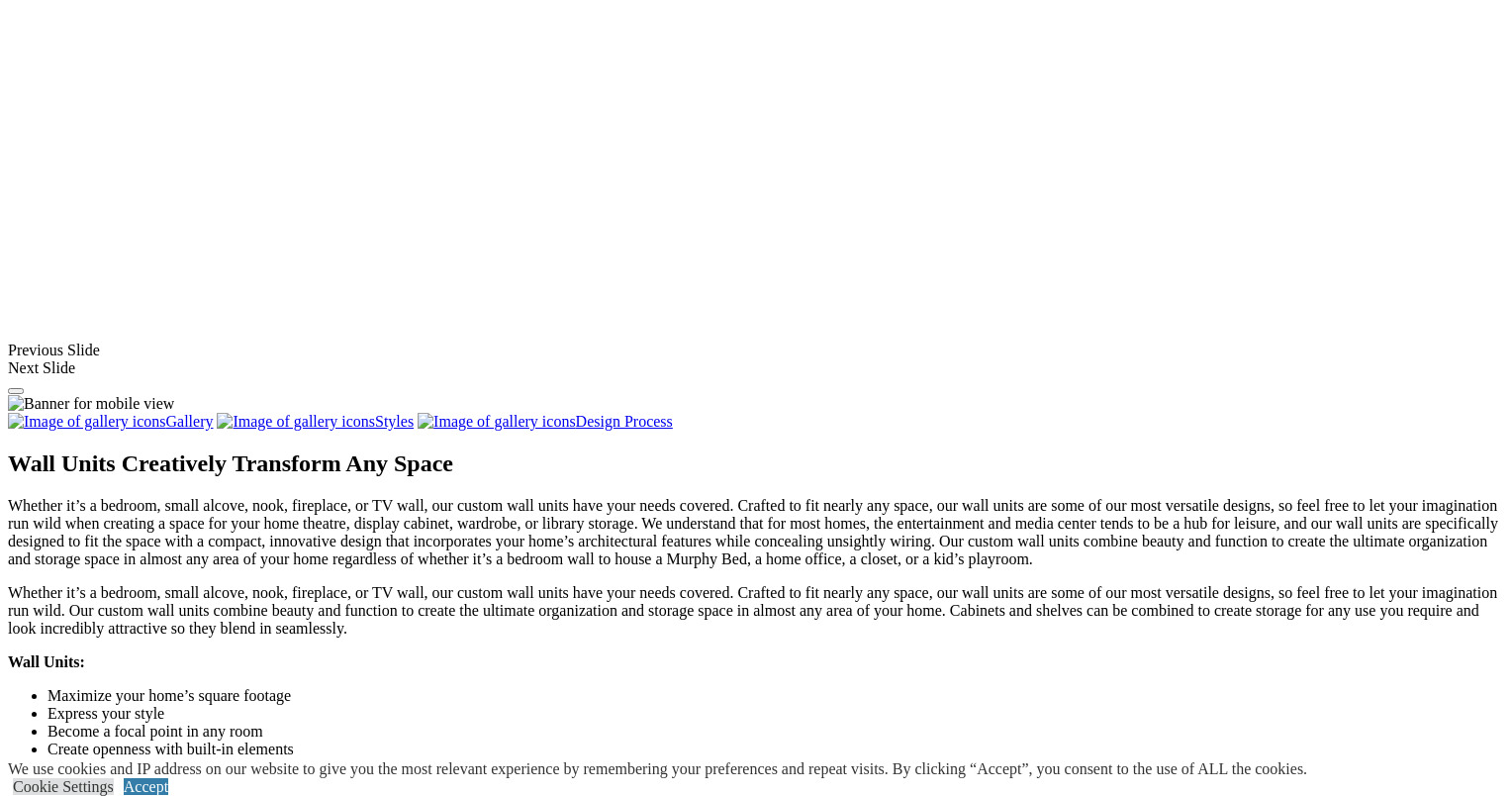 click at bounding box center (8, 37908) 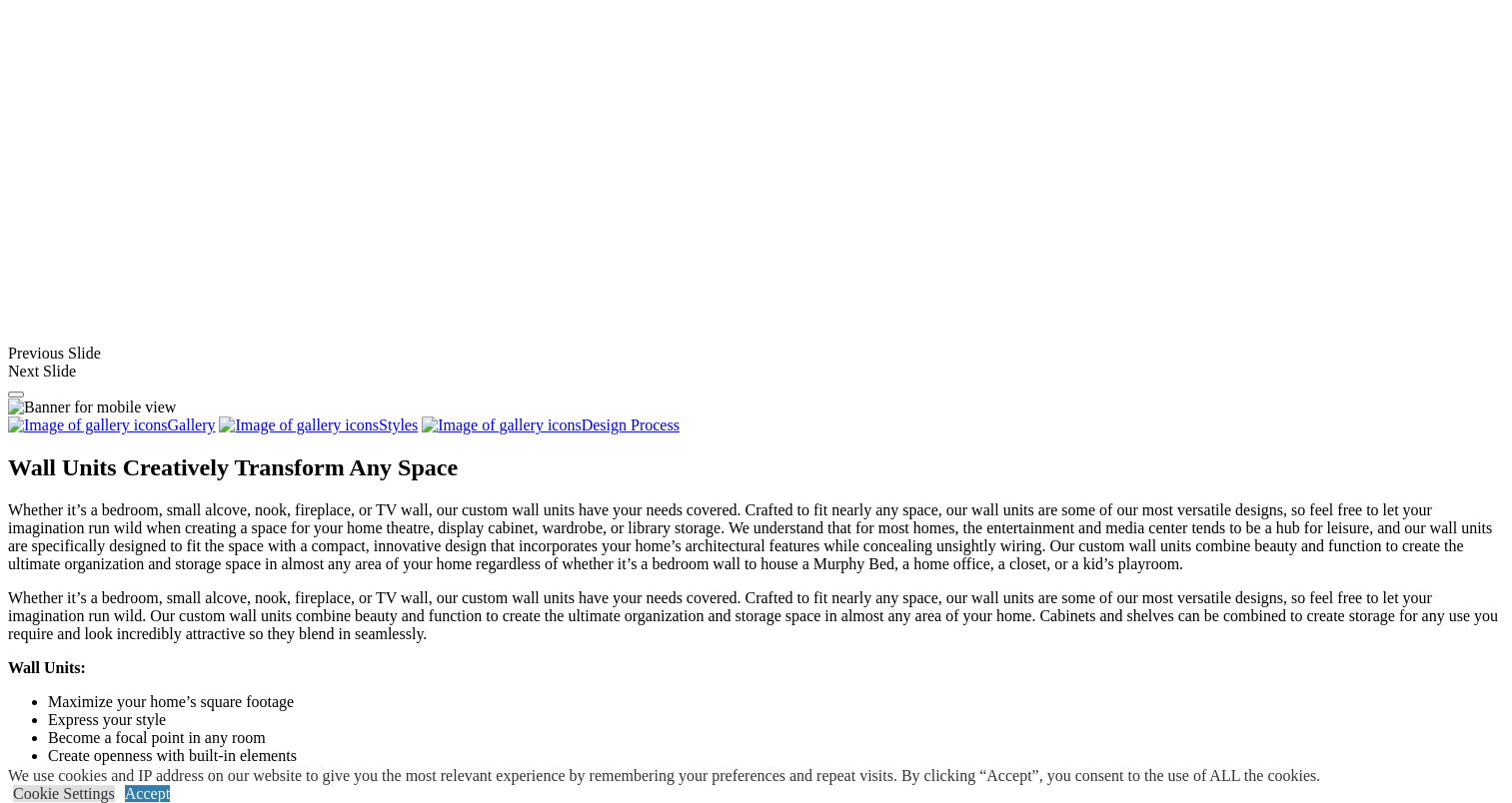 click at bounding box center (1043, 1372) 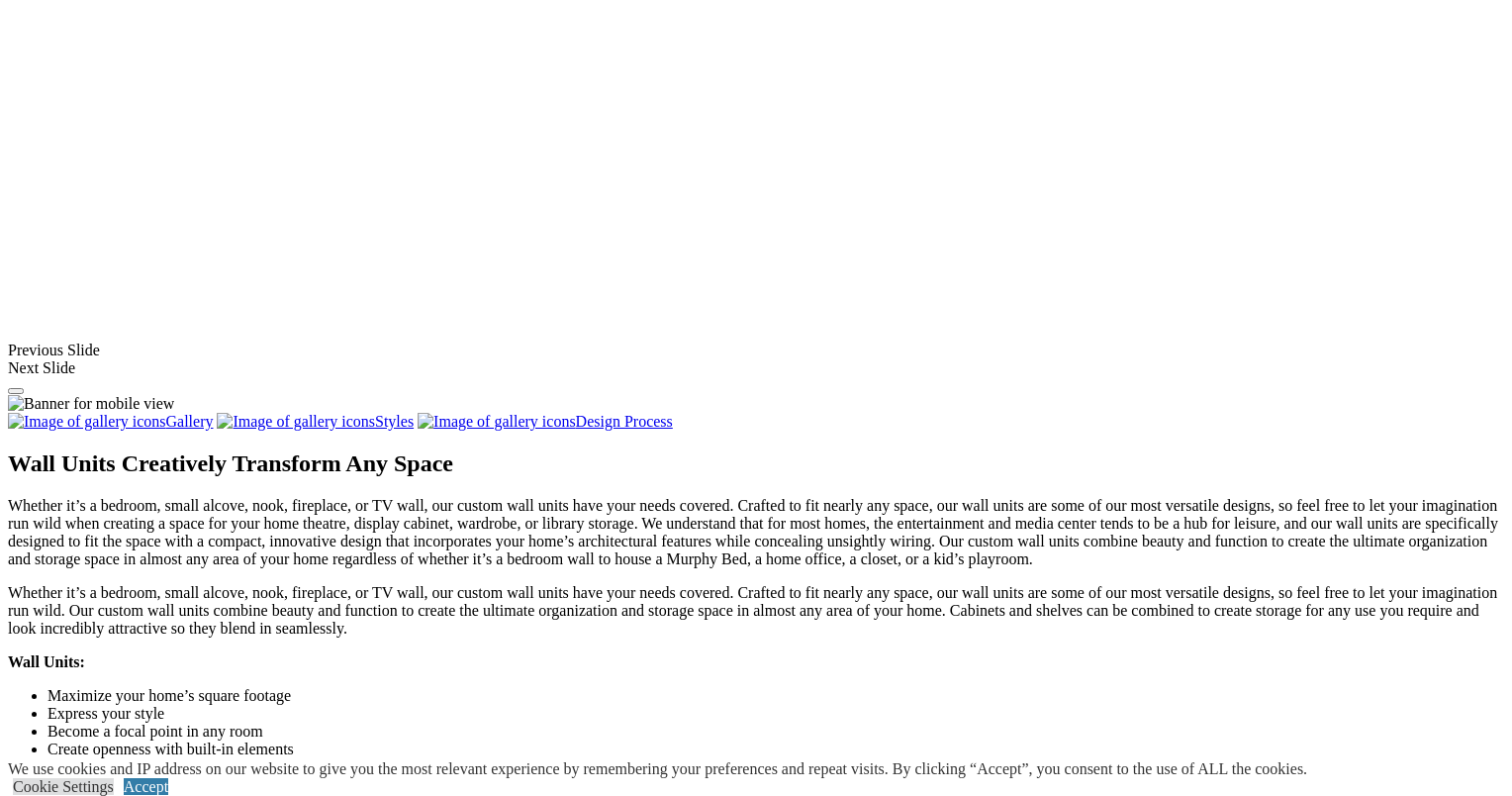 click at bounding box center (8, 37908) 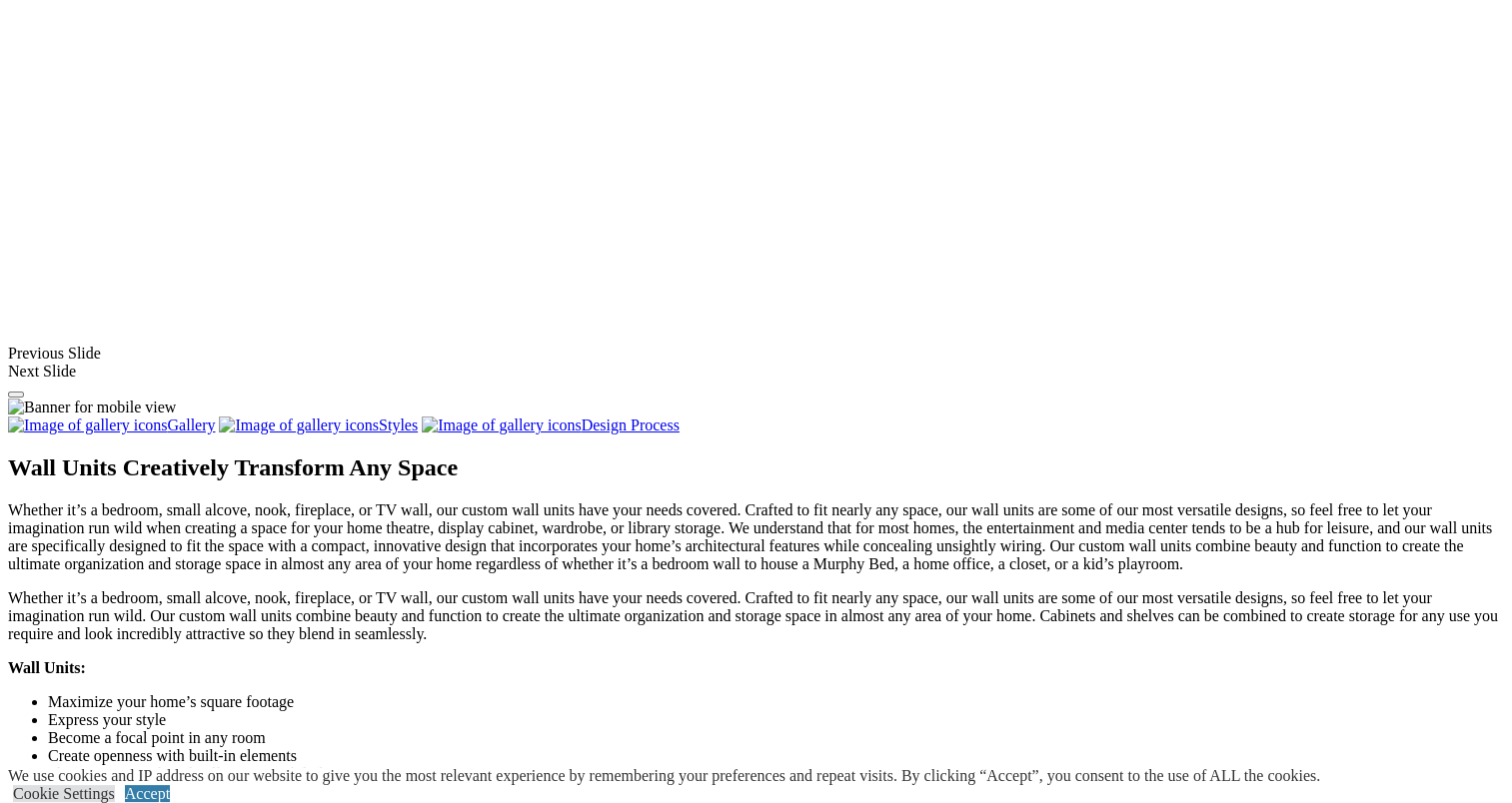 click at bounding box center [819, 1720] 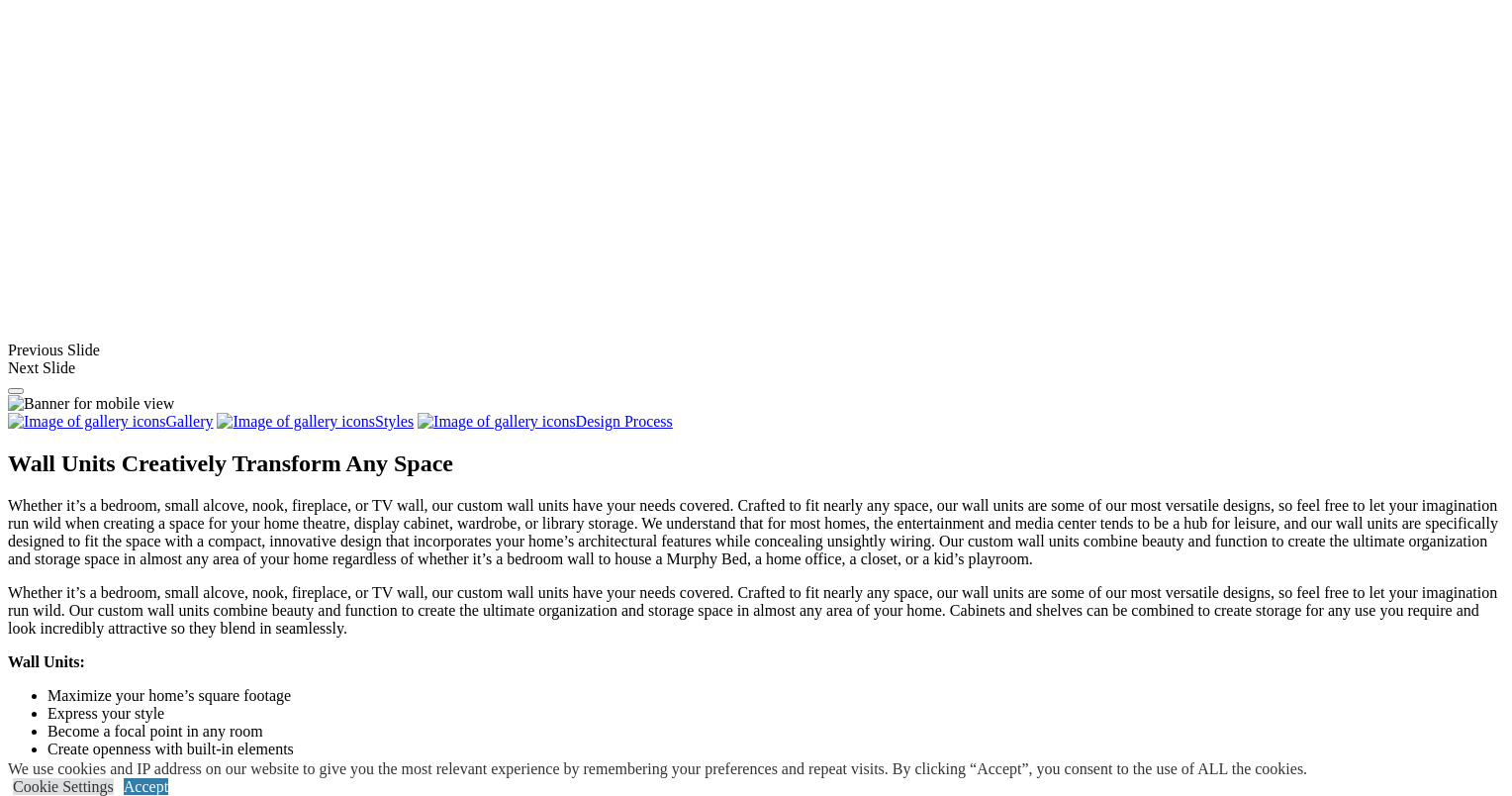click at bounding box center (8, 37908) 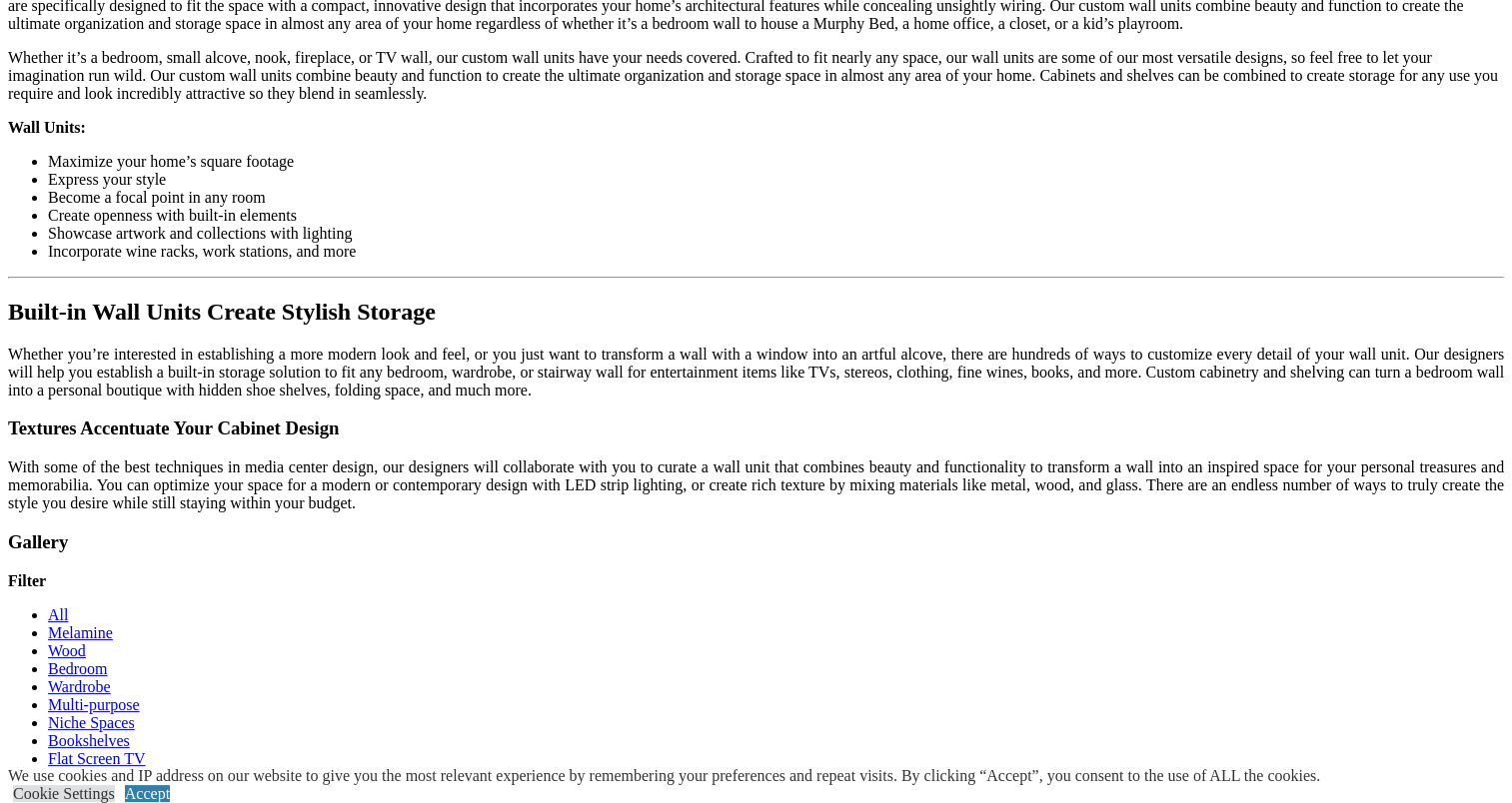 scroll, scrollTop: 2098, scrollLeft: 0, axis: vertical 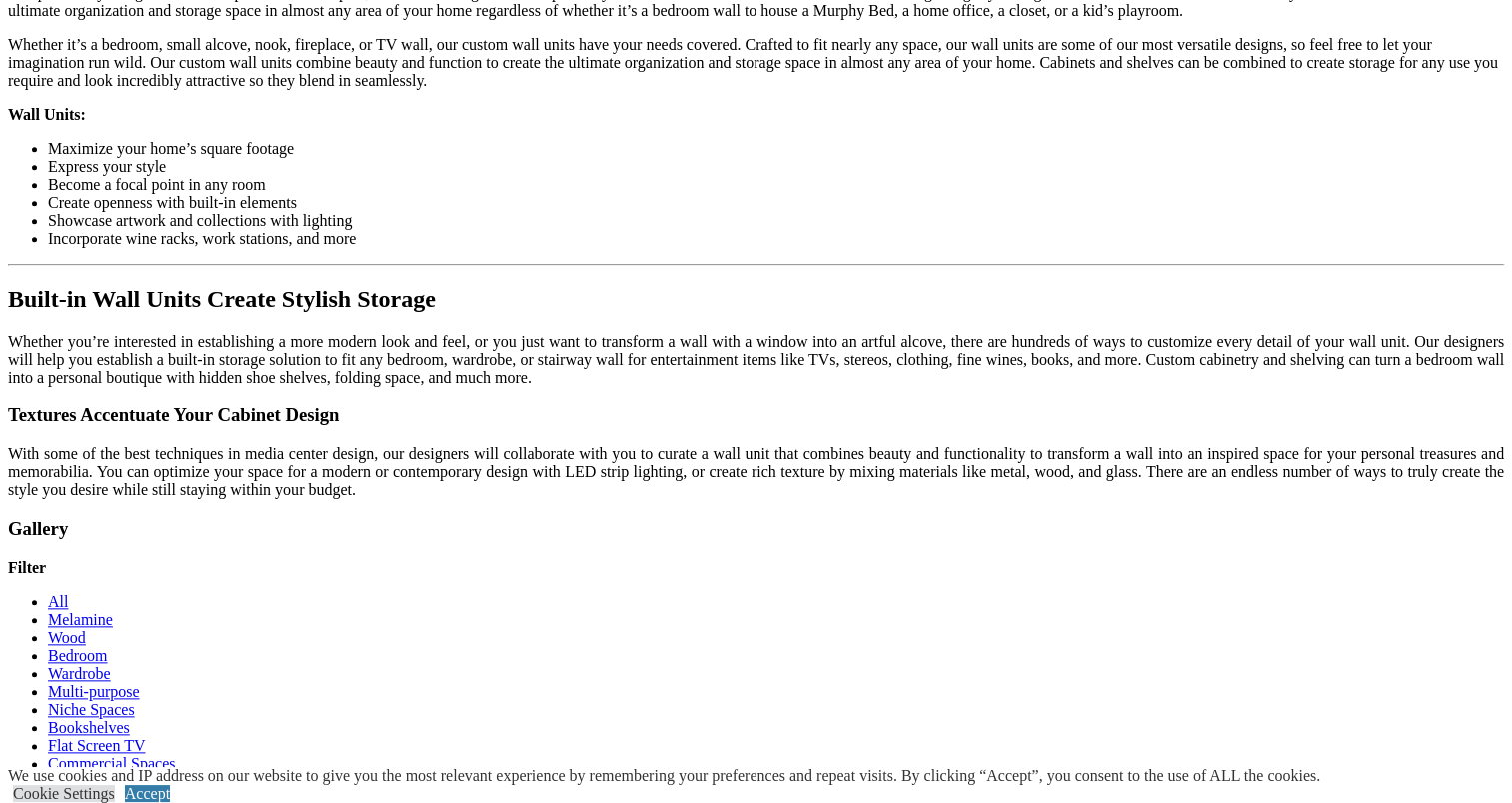 click on "Load More" at bounding box center [44, 1492] 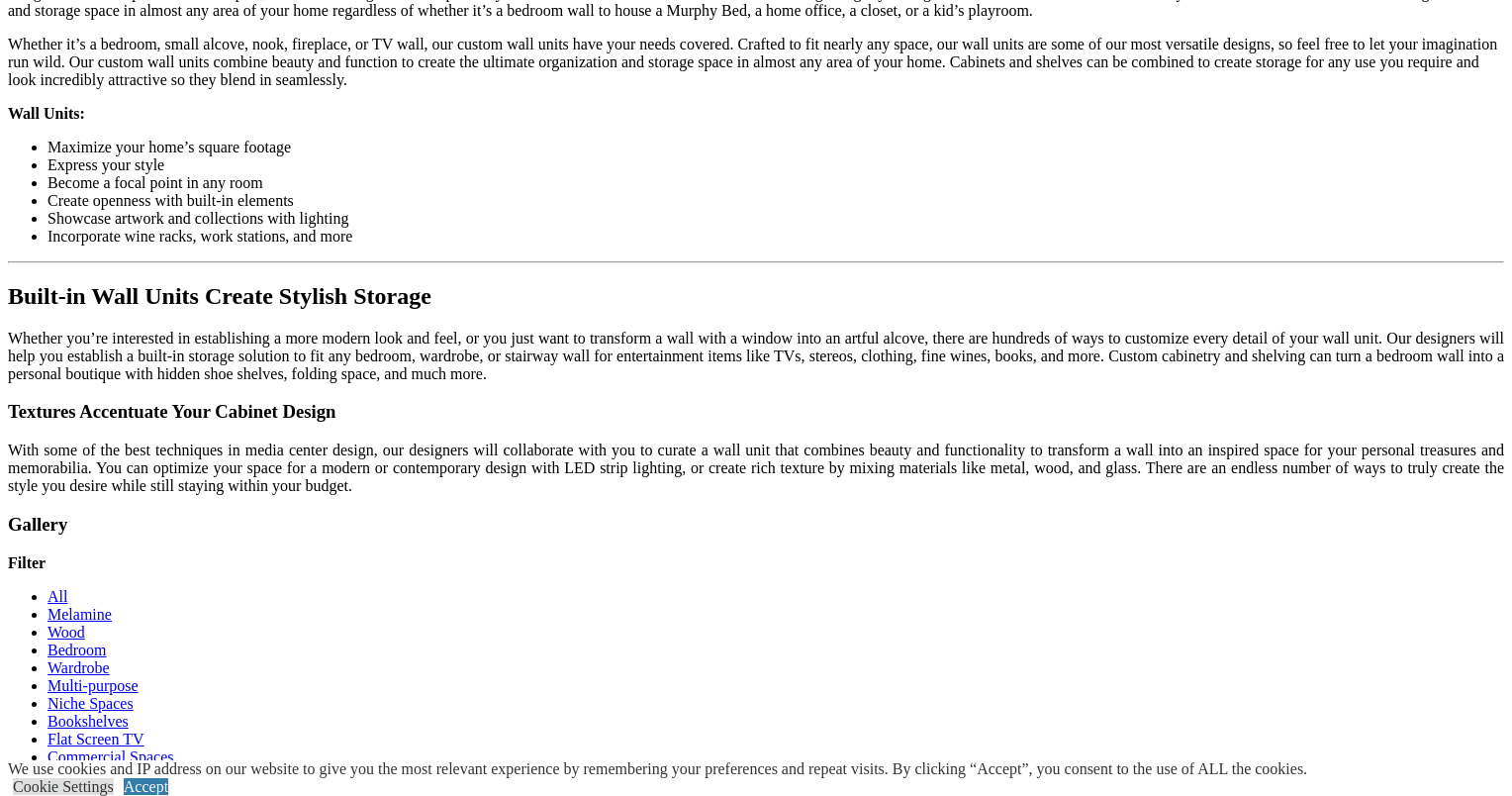 click at bounding box center (8, 37704) 